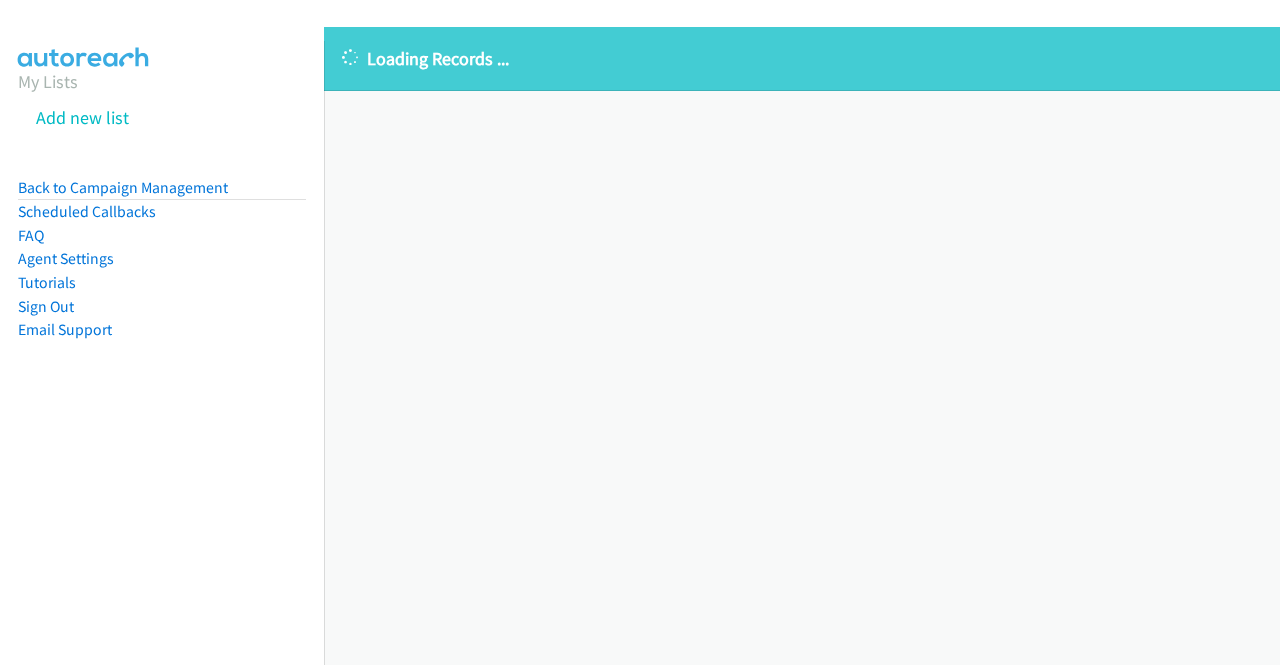 scroll, scrollTop: 0, scrollLeft: 0, axis: both 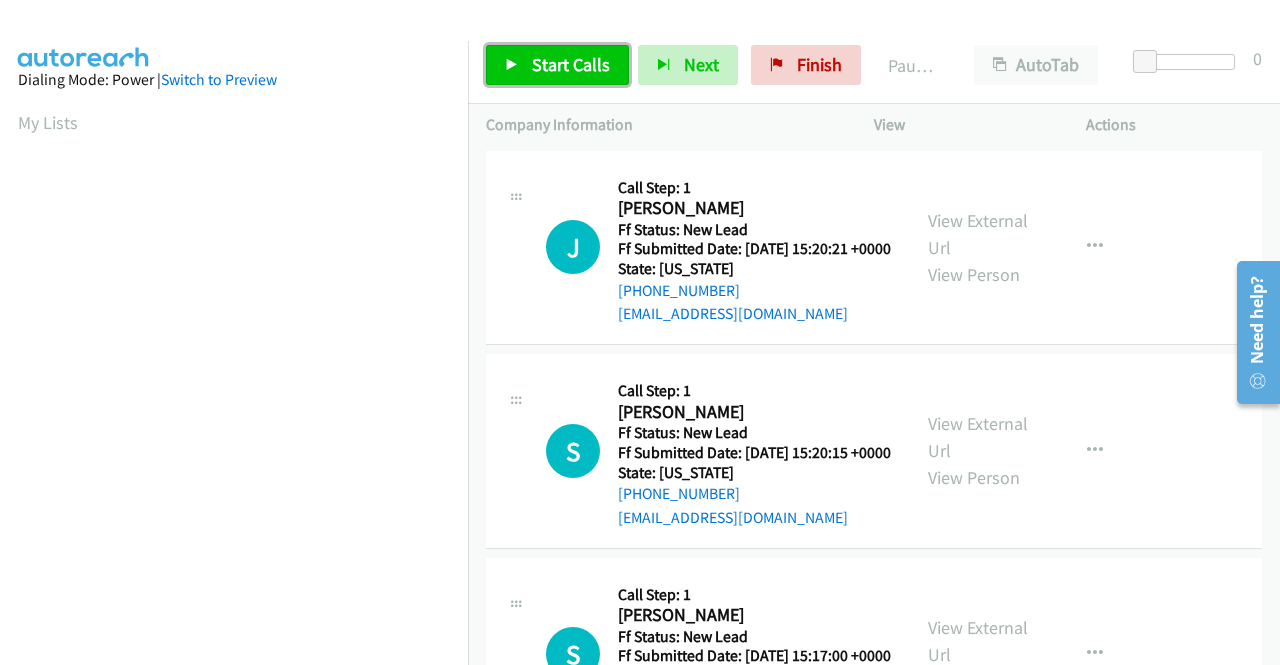 click on "Start Calls" at bounding box center [557, 65] 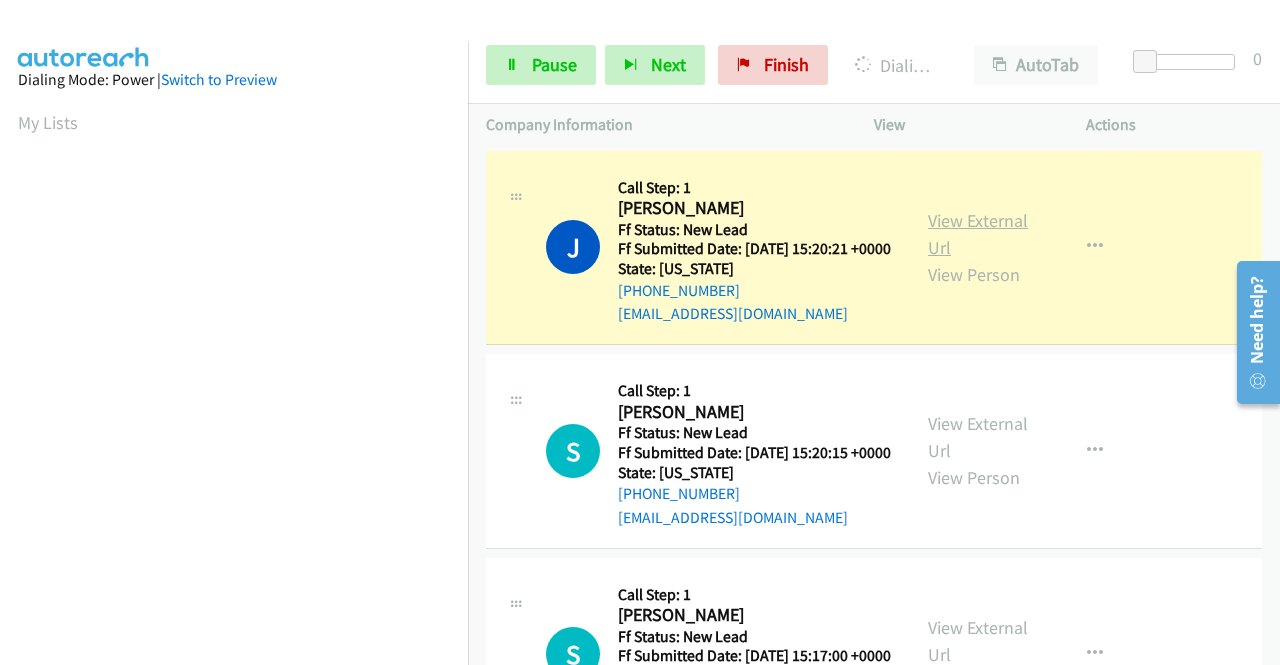 click on "View External Url" at bounding box center (978, 234) 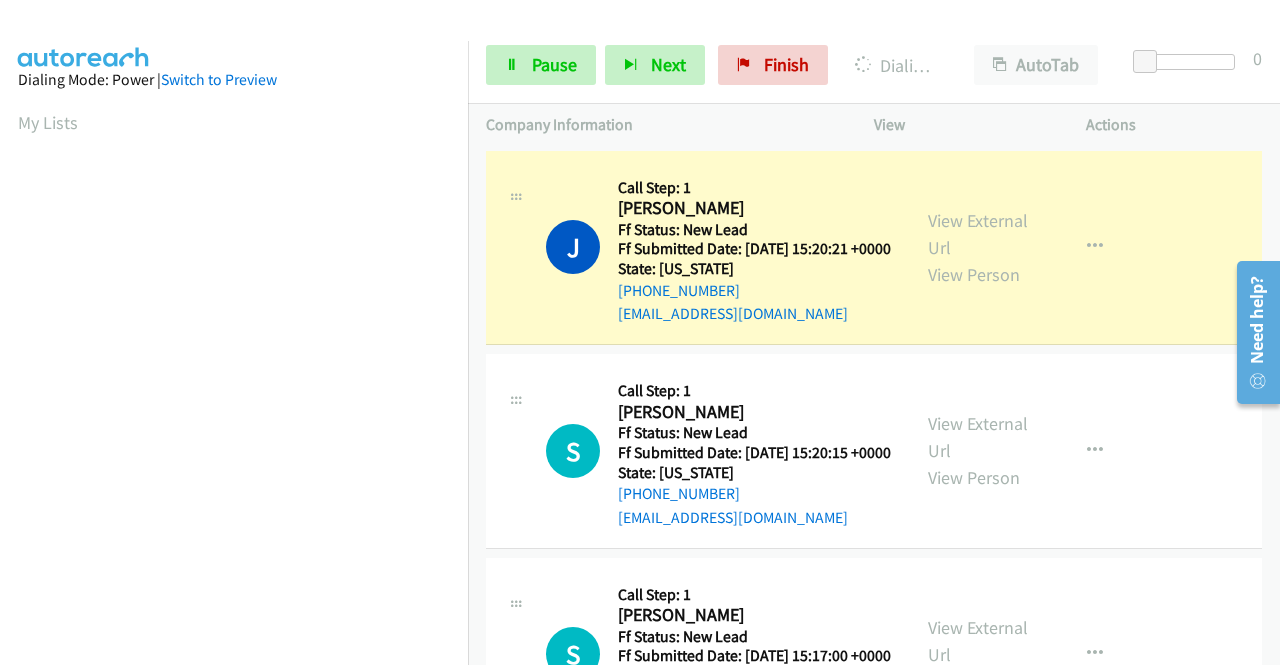 scroll, scrollTop: 373, scrollLeft: 0, axis: vertical 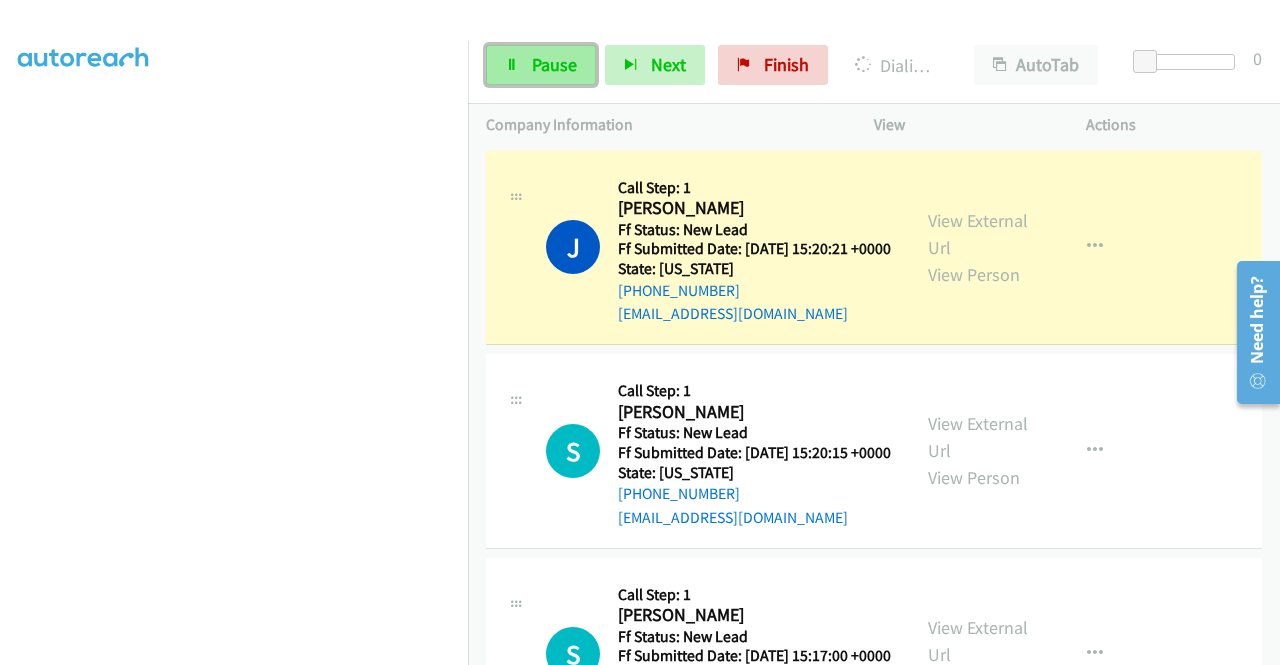 click on "Pause" at bounding box center [541, 65] 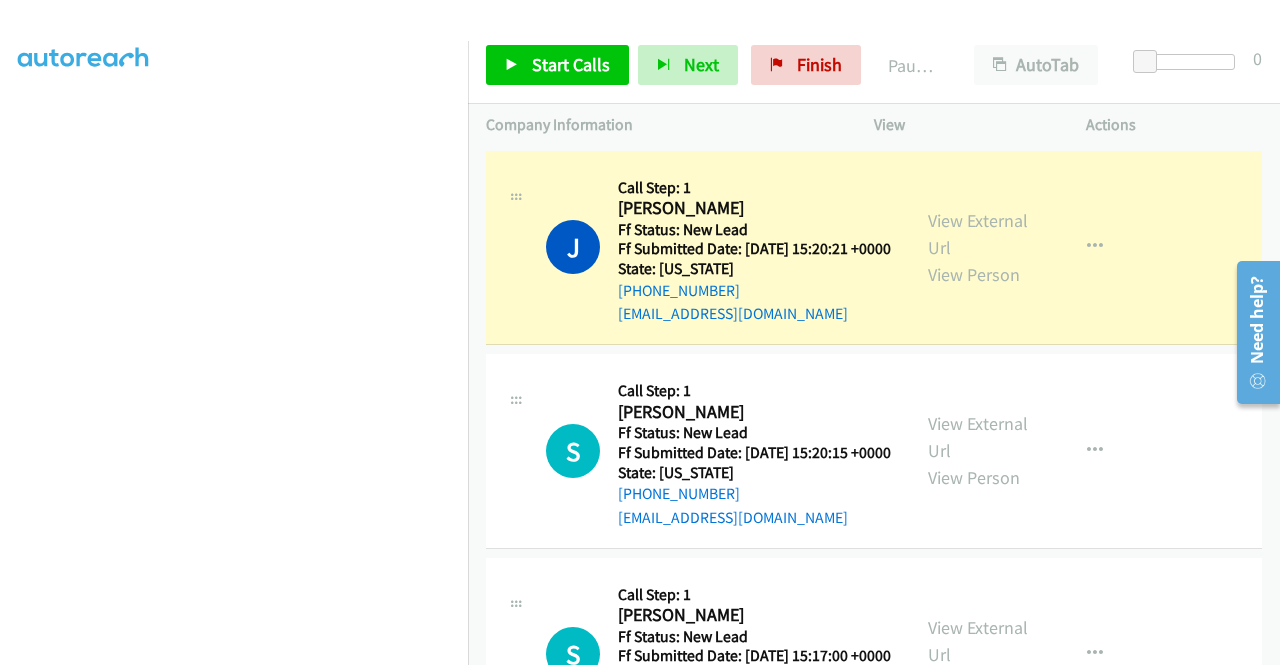 scroll, scrollTop: 456, scrollLeft: 0, axis: vertical 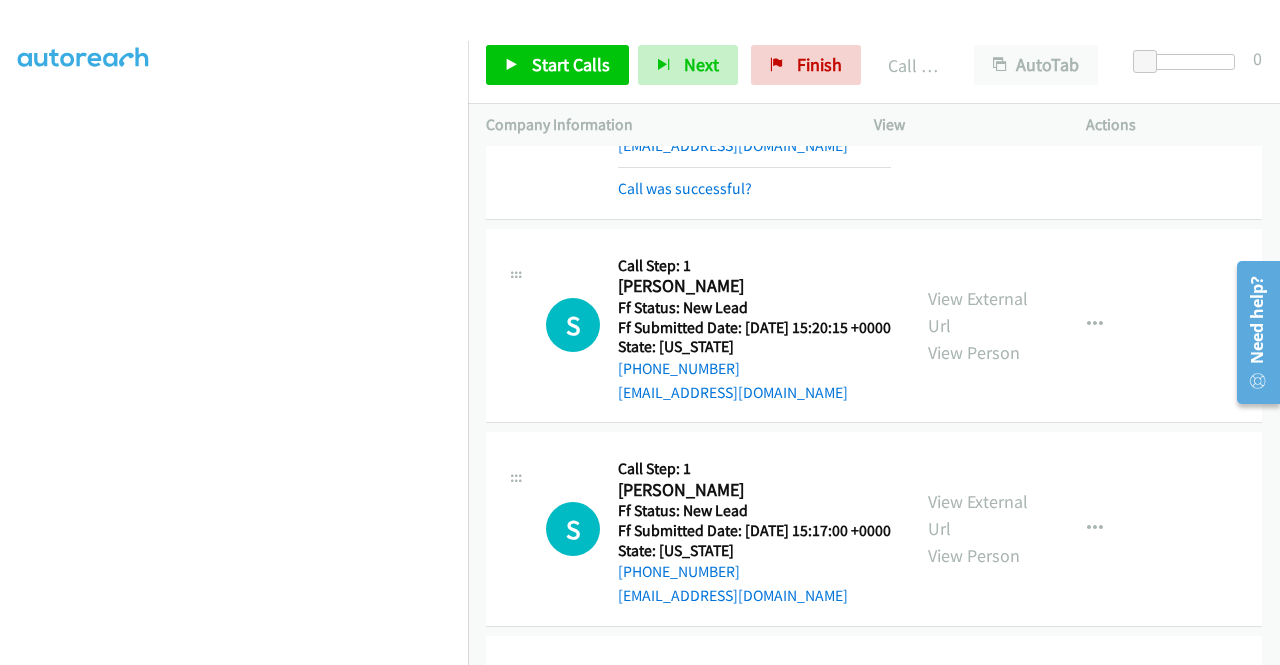 drag, startPoint x: 1279, startPoint y: 207, endPoint x: 56, endPoint y: 22, distance: 1236.9131 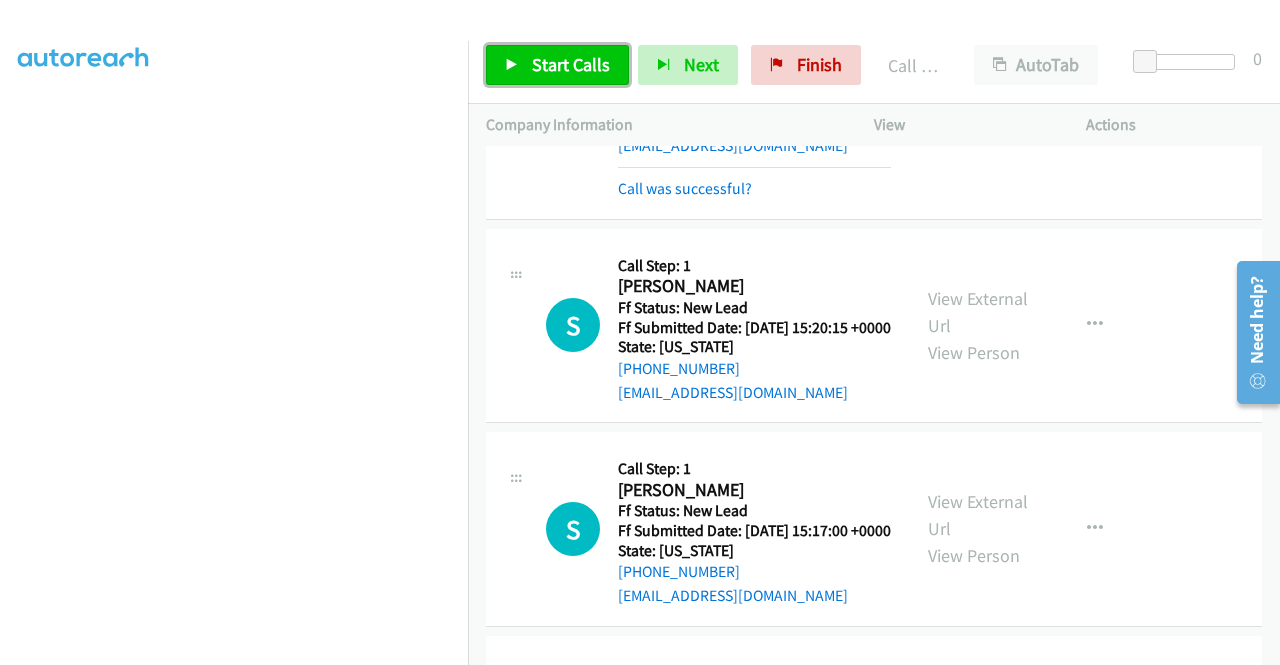 click on "Start Calls" at bounding box center [571, 64] 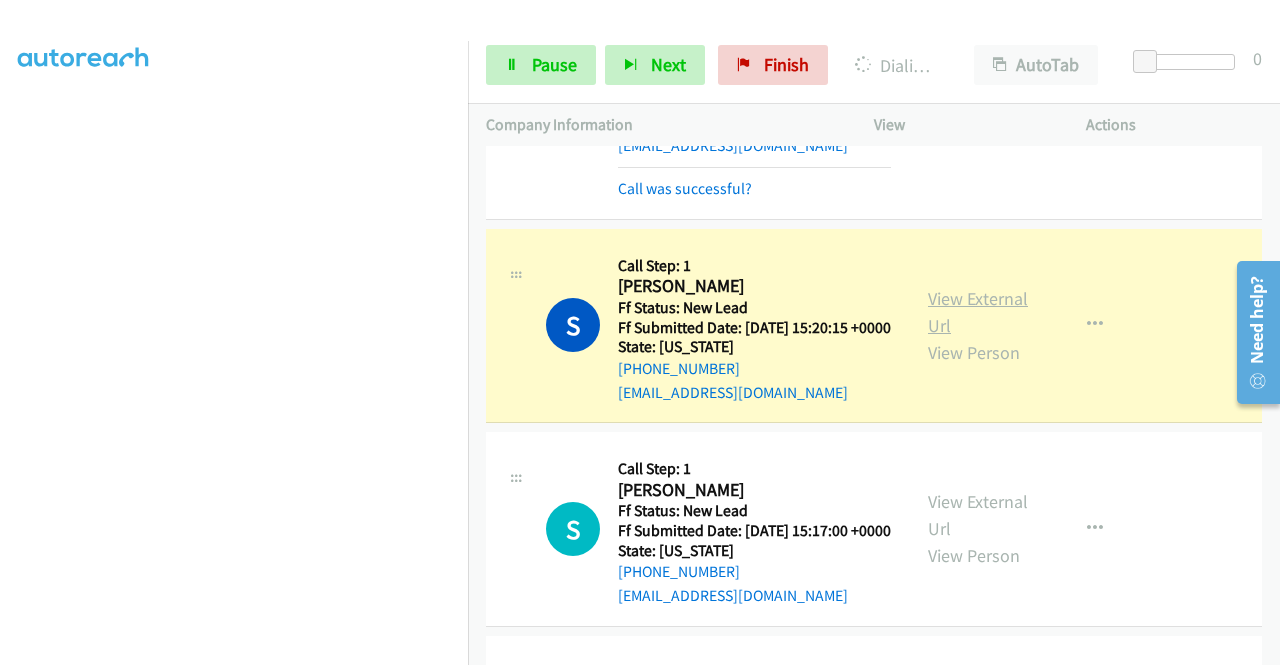 click on "View External Url" at bounding box center (978, 312) 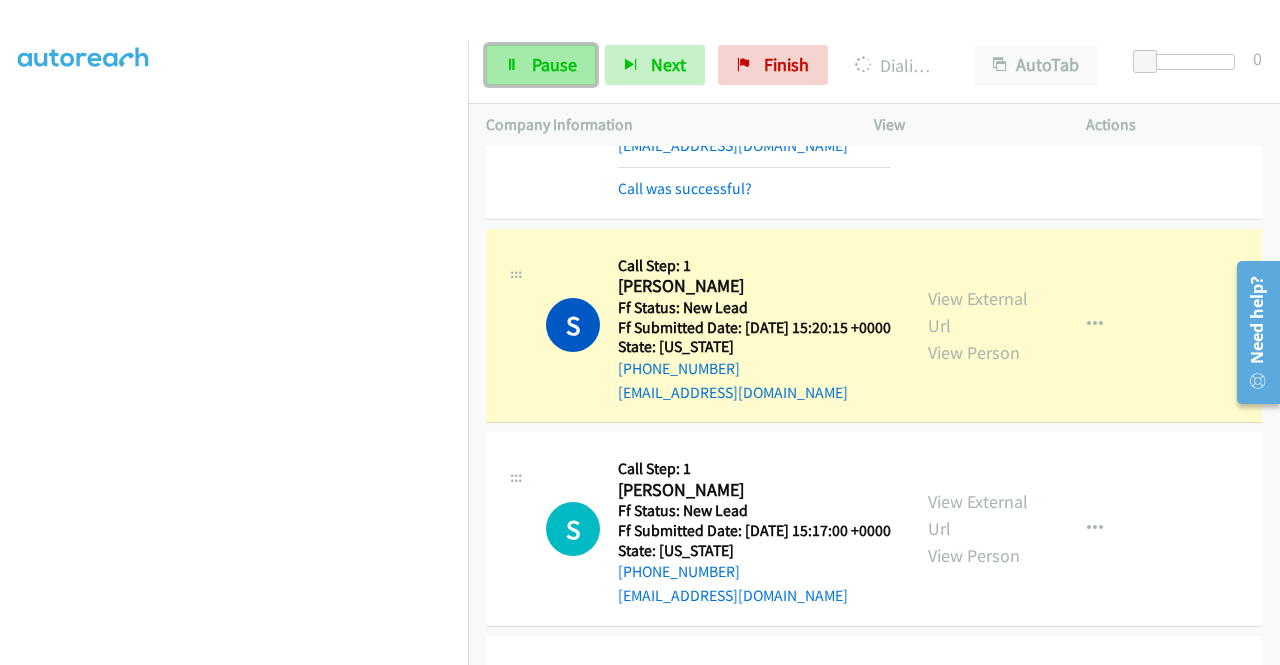 click on "Pause" at bounding box center [554, 64] 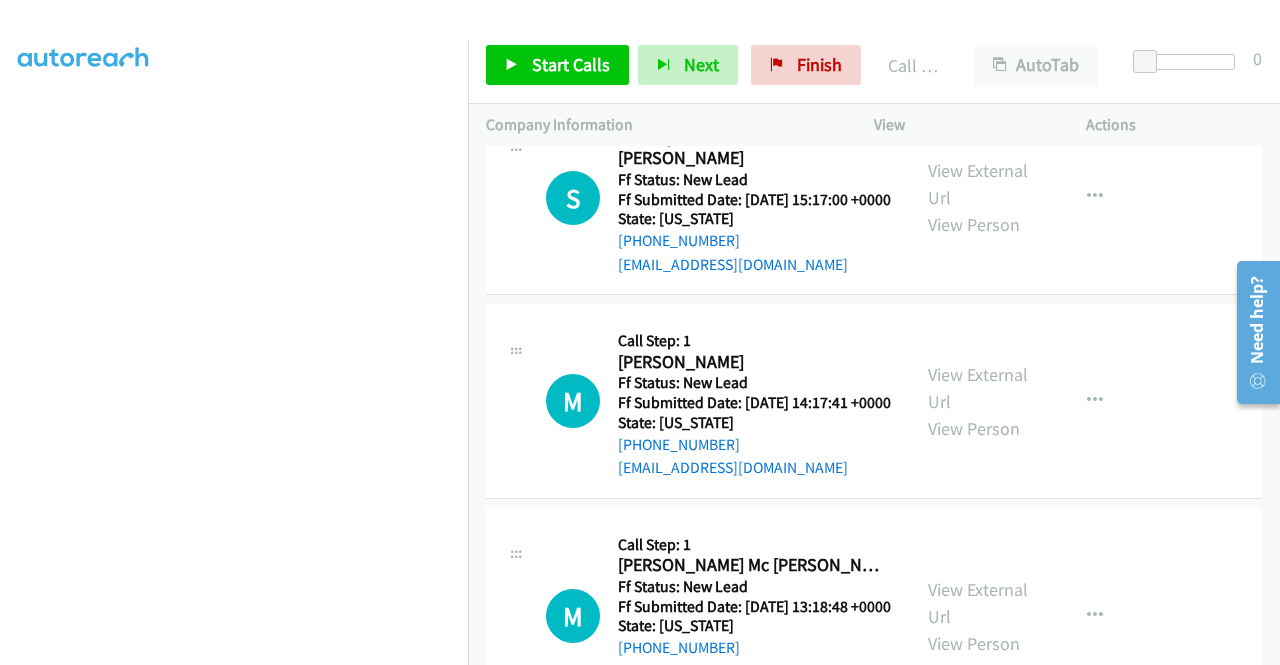 scroll, scrollTop: 530, scrollLeft: 0, axis: vertical 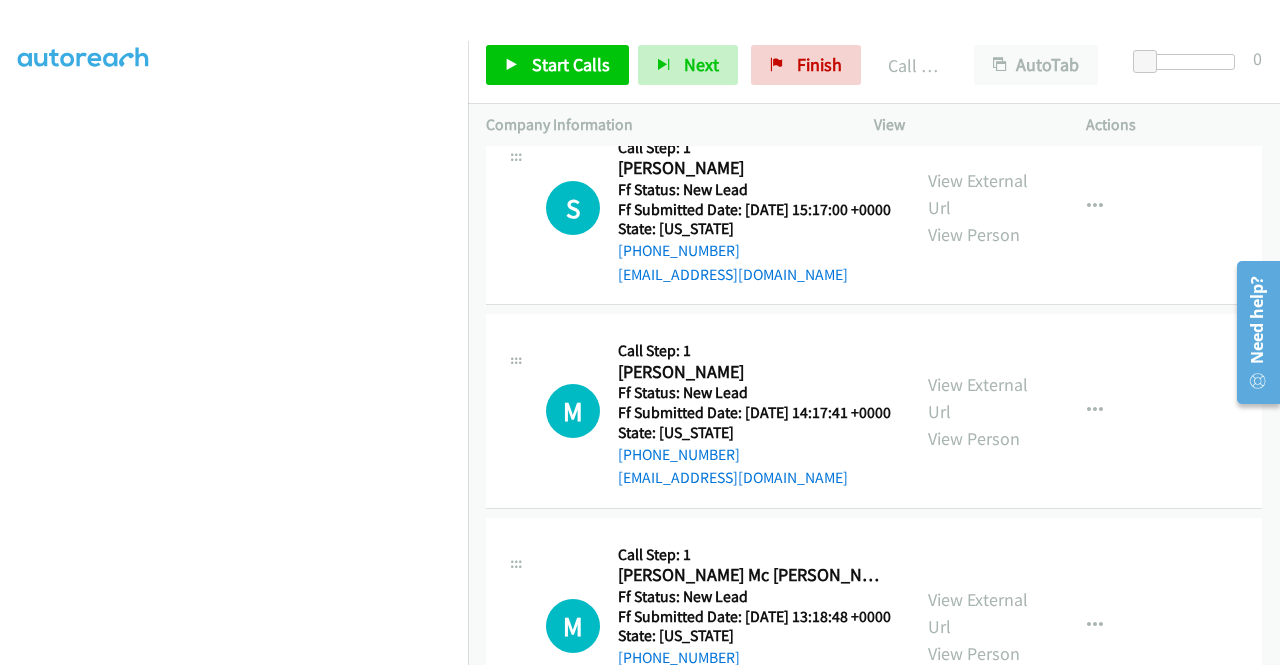 drag, startPoint x: 1272, startPoint y: 429, endPoint x: 56, endPoint y: 146, distance: 1248.4971 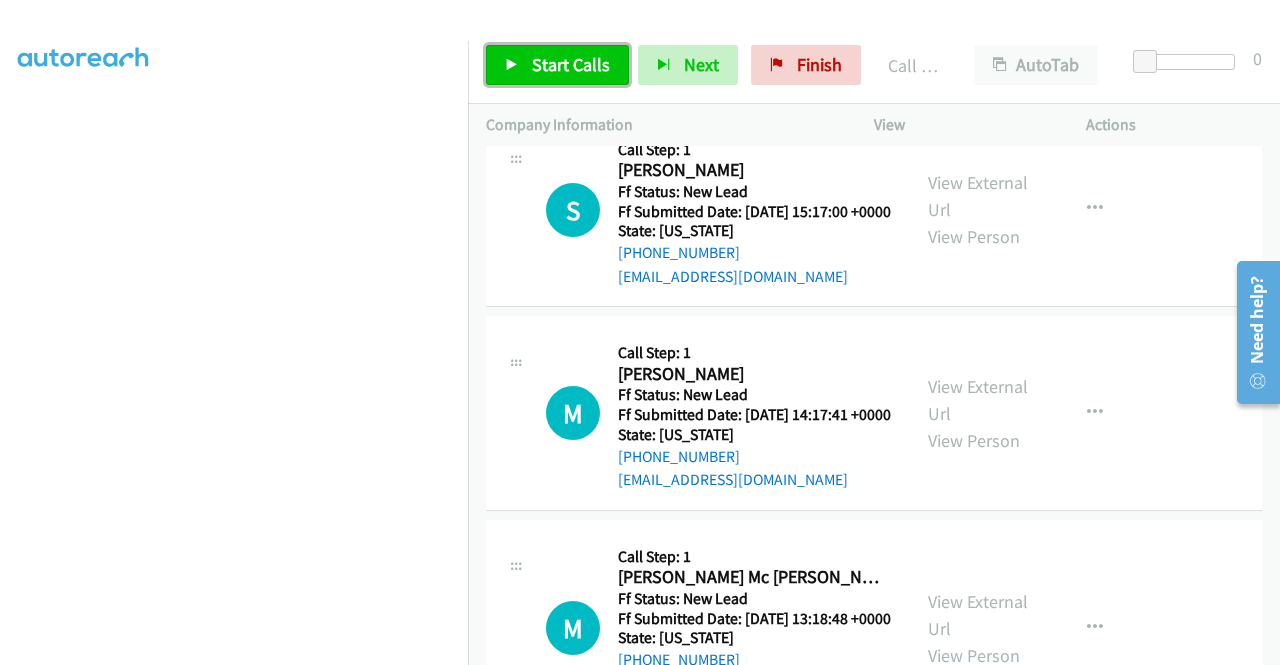 click on "Start Calls" at bounding box center [557, 65] 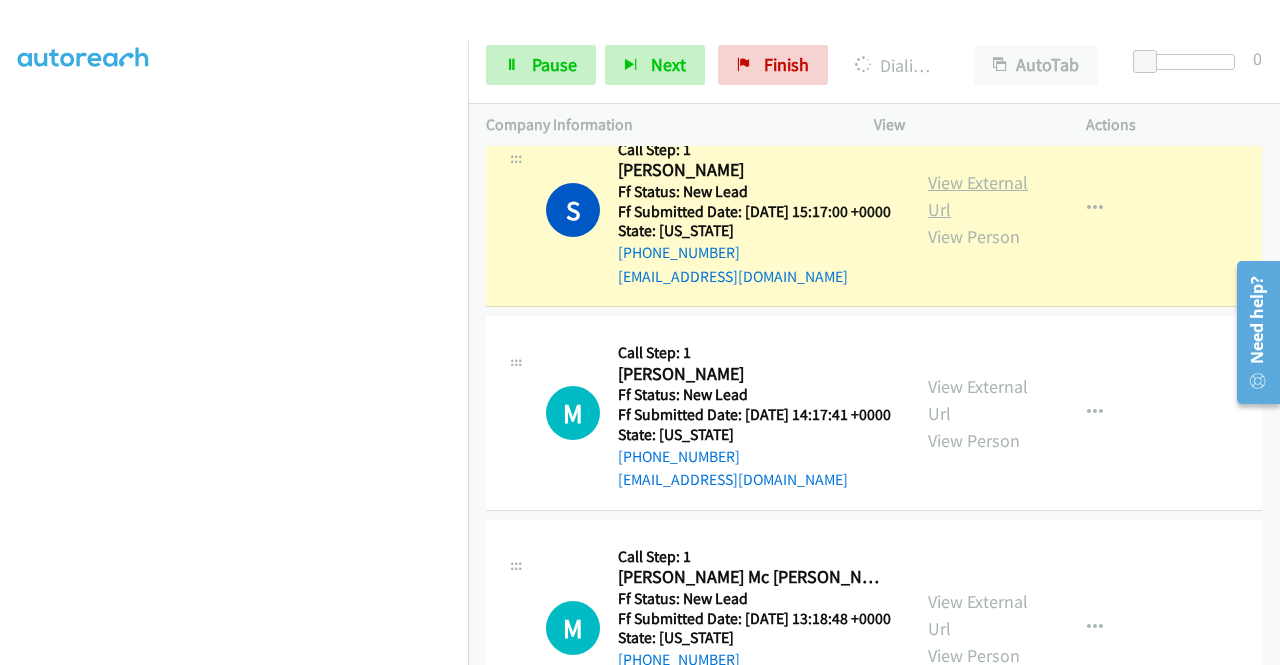 click on "View External Url
View Person" at bounding box center [980, 209] 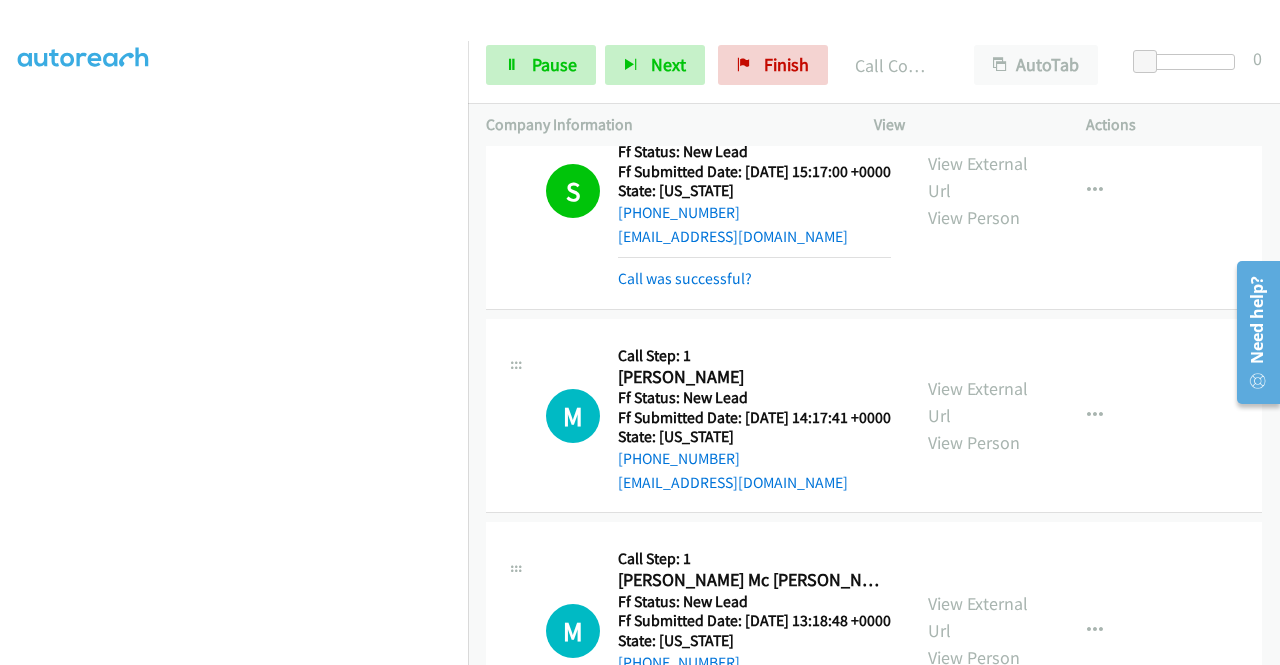 scroll, scrollTop: 610, scrollLeft: 0, axis: vertical 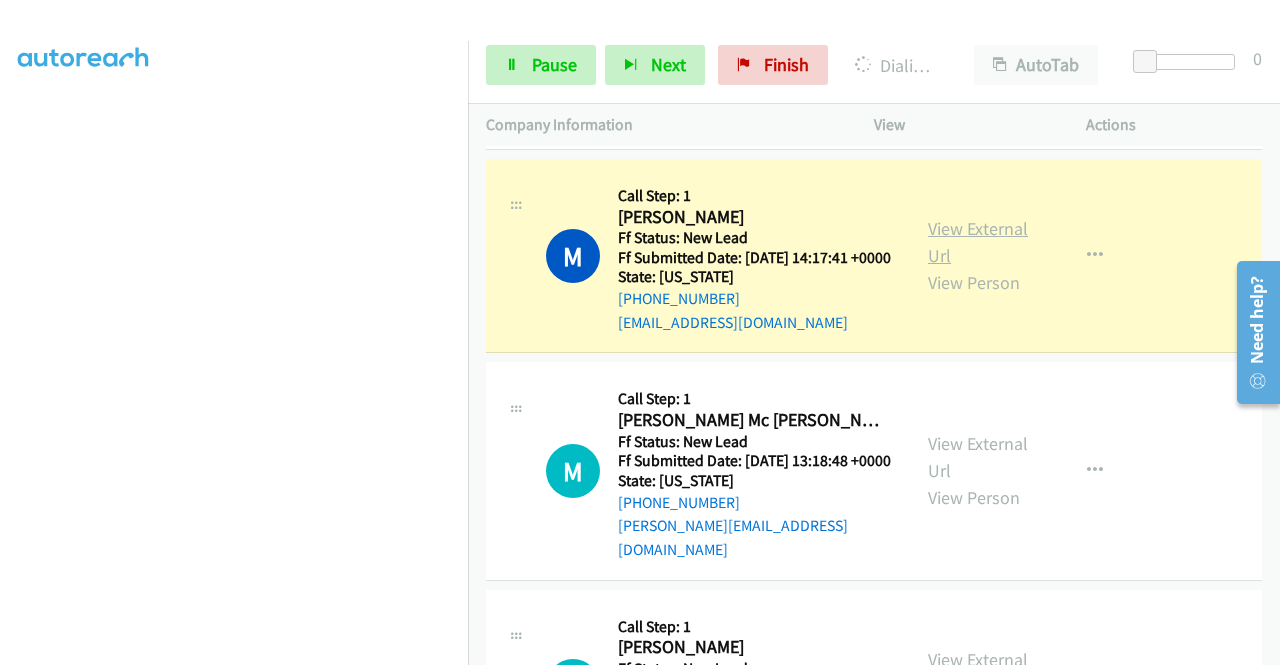 click on "View External Url" at bounding box center [978, 242] 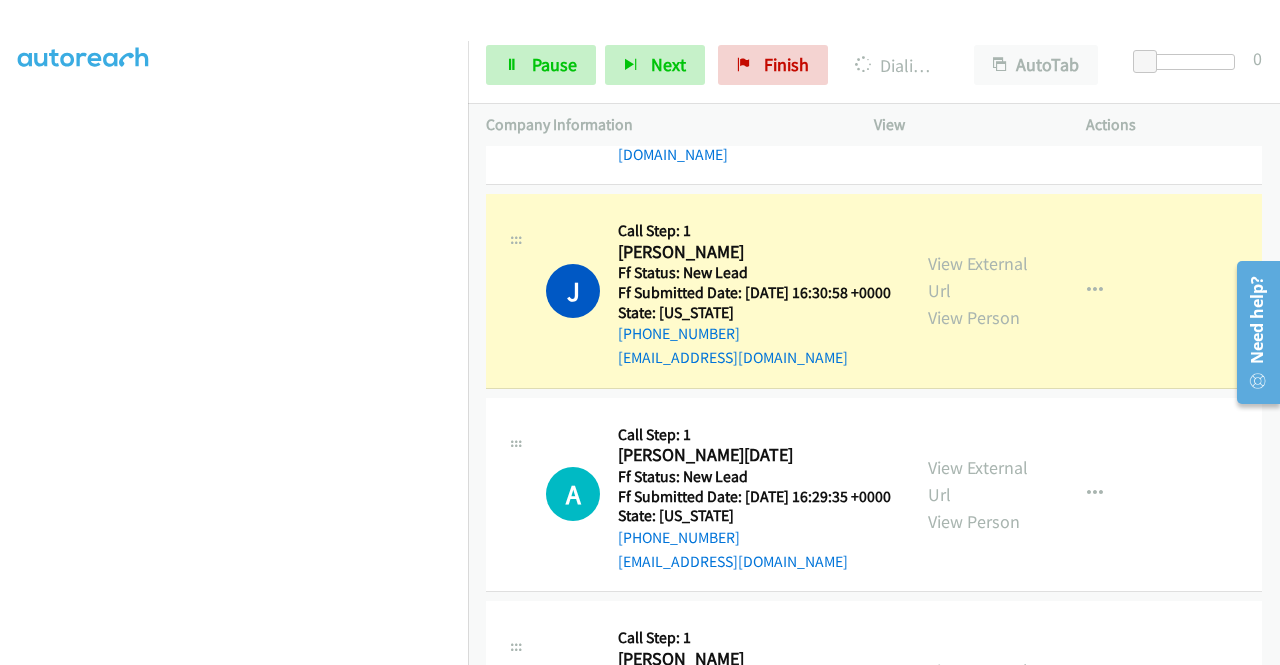 scroll, scrollTop: 1193, scrollLeft: 0, axis: vertical 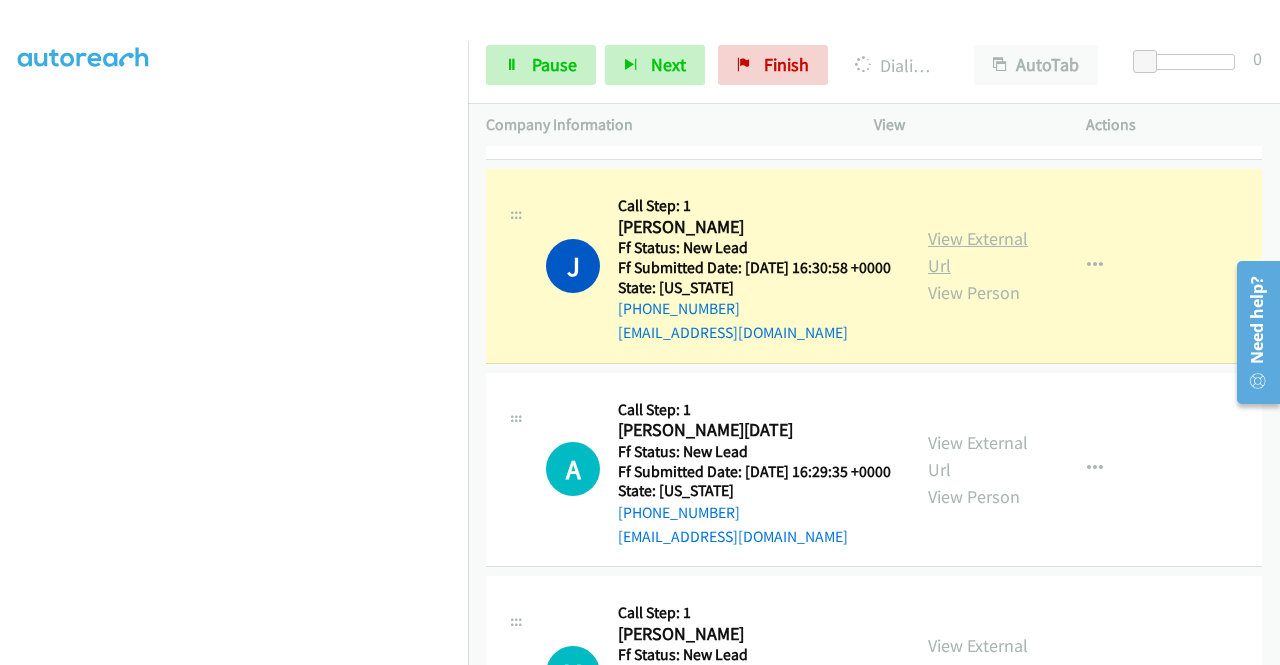 click on "View External Url" at bounding box center (978, 252) 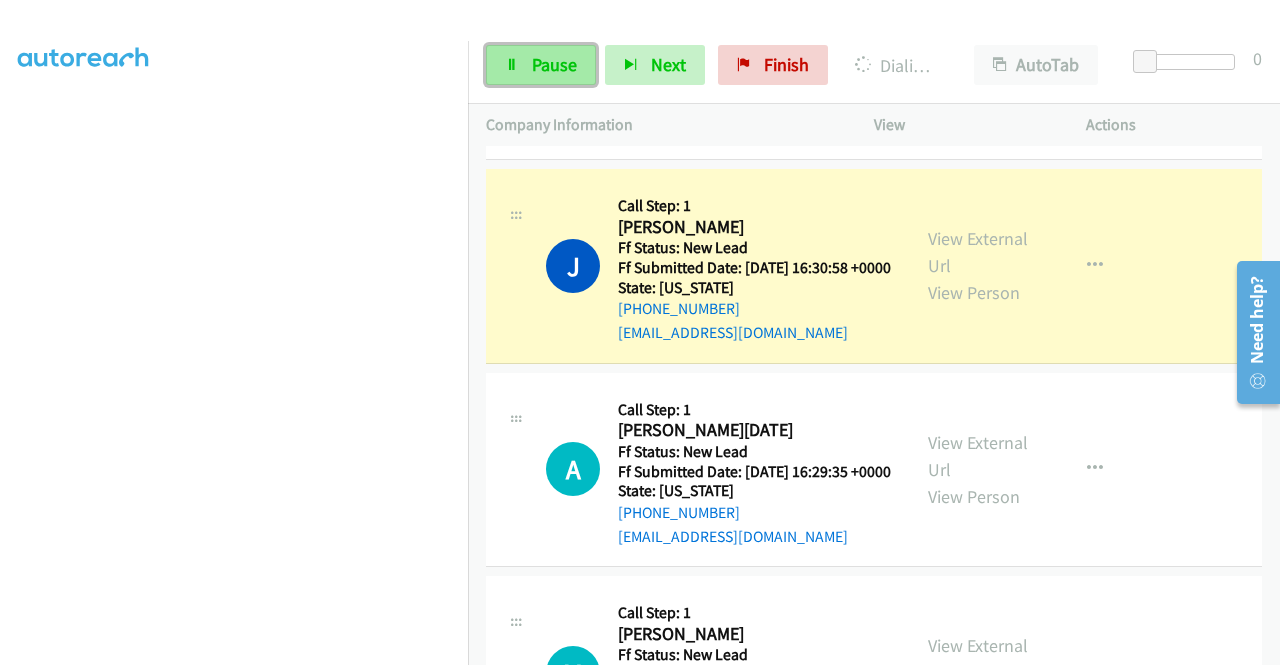 click on "Pause" at bounding box center (541, 65) 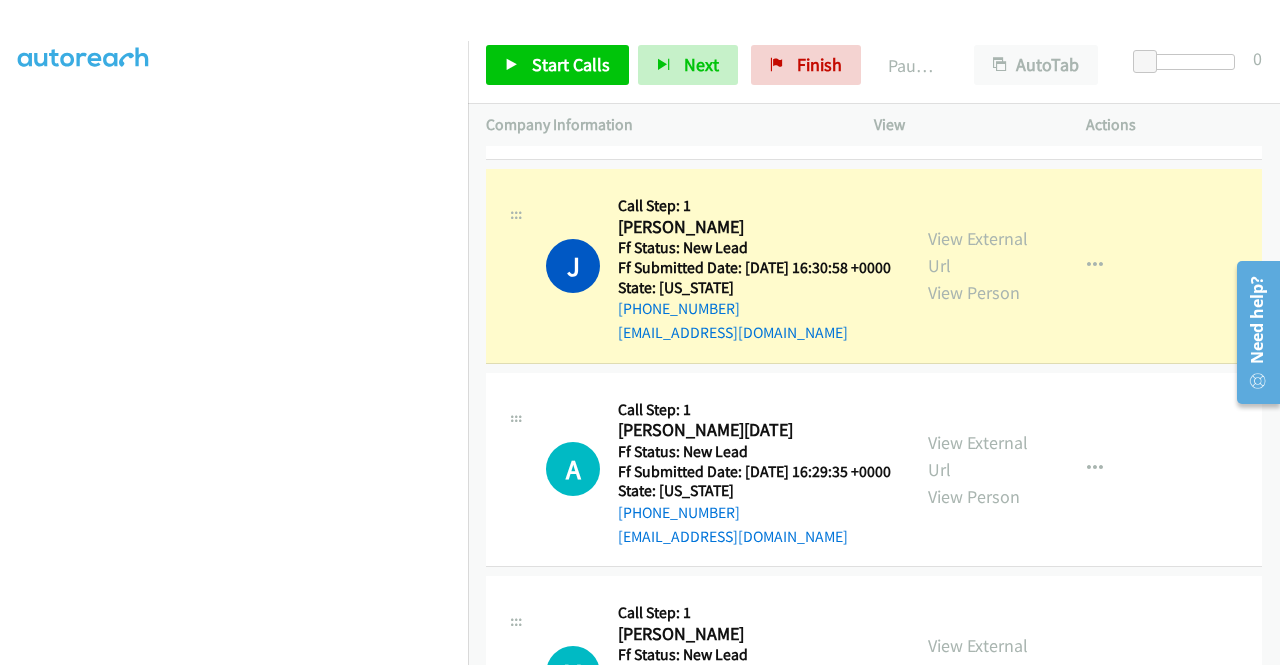 scroll, scrollTop: 0, scrollLeft: 0, axis: both 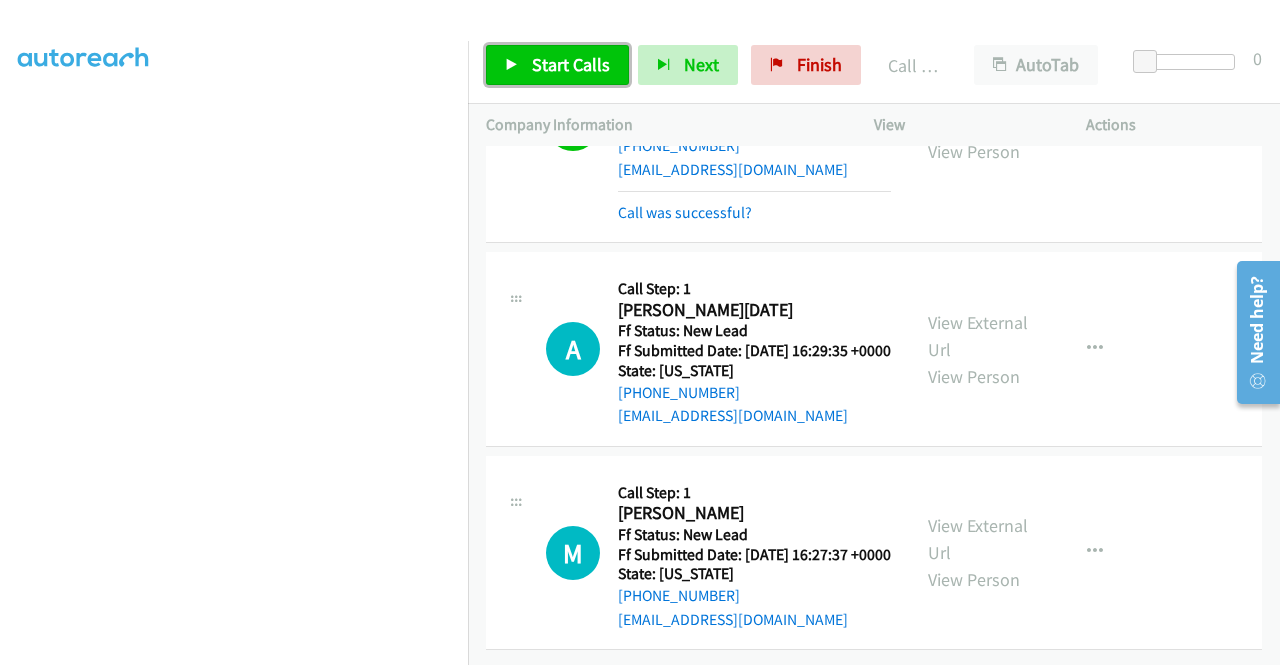 click on "Start Calls" at bounding box center (557, 65) 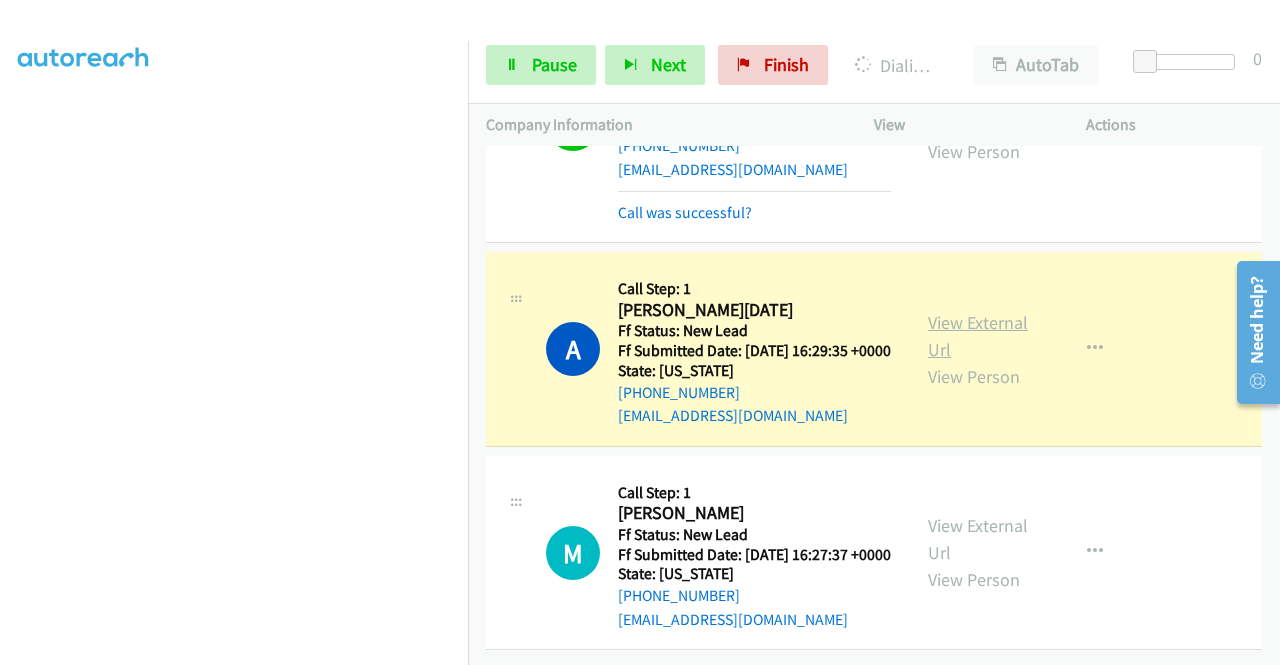 click on "View External Url" at bounding box center [978, 336] 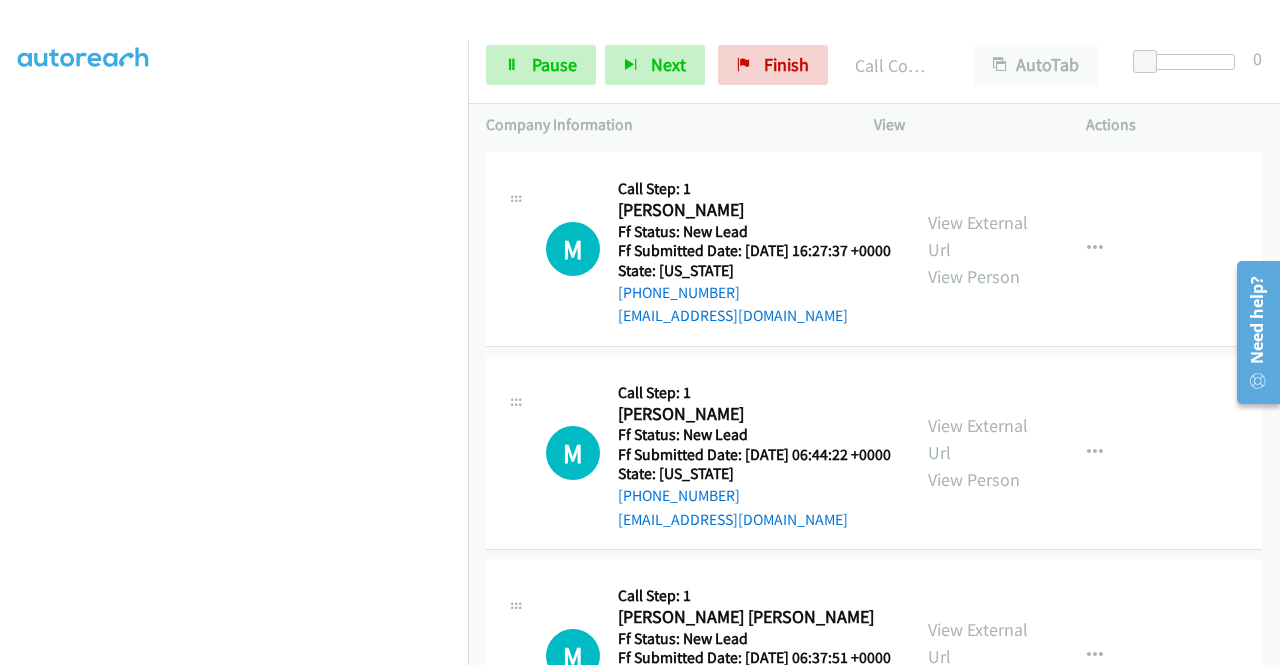 scroll, scrollTop: 1742, scrollLeft: 0, axis: vertical 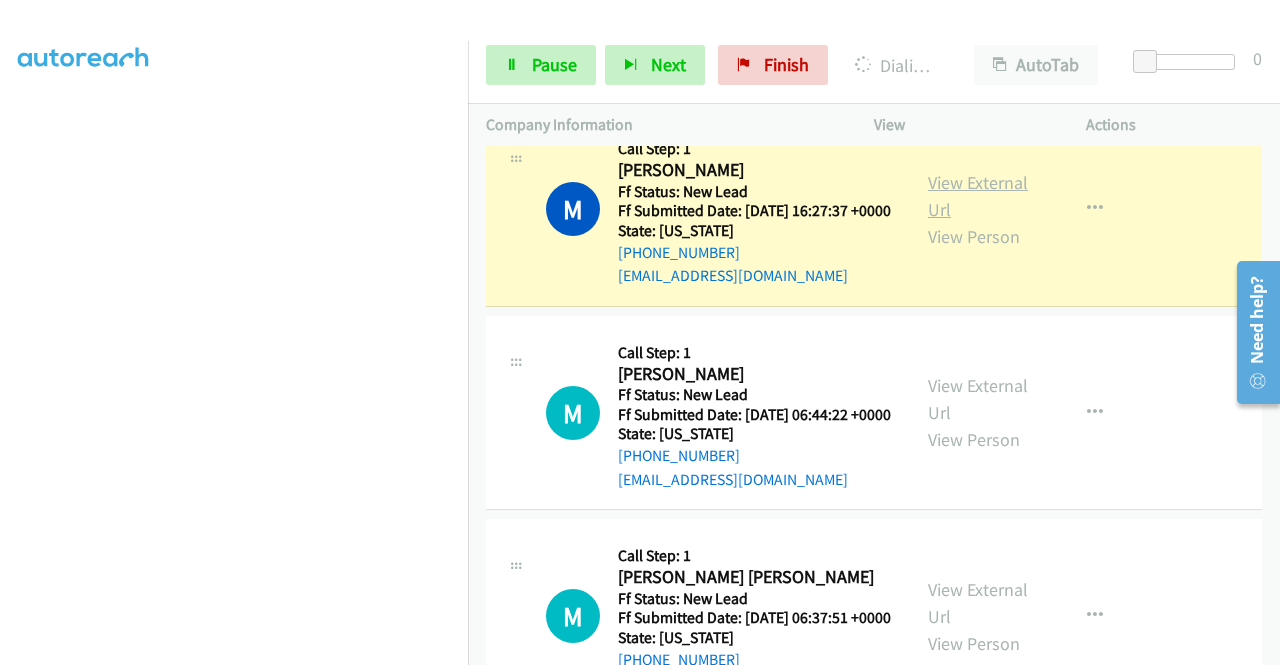 click on "View External Url" at bounding box center (978, 196) 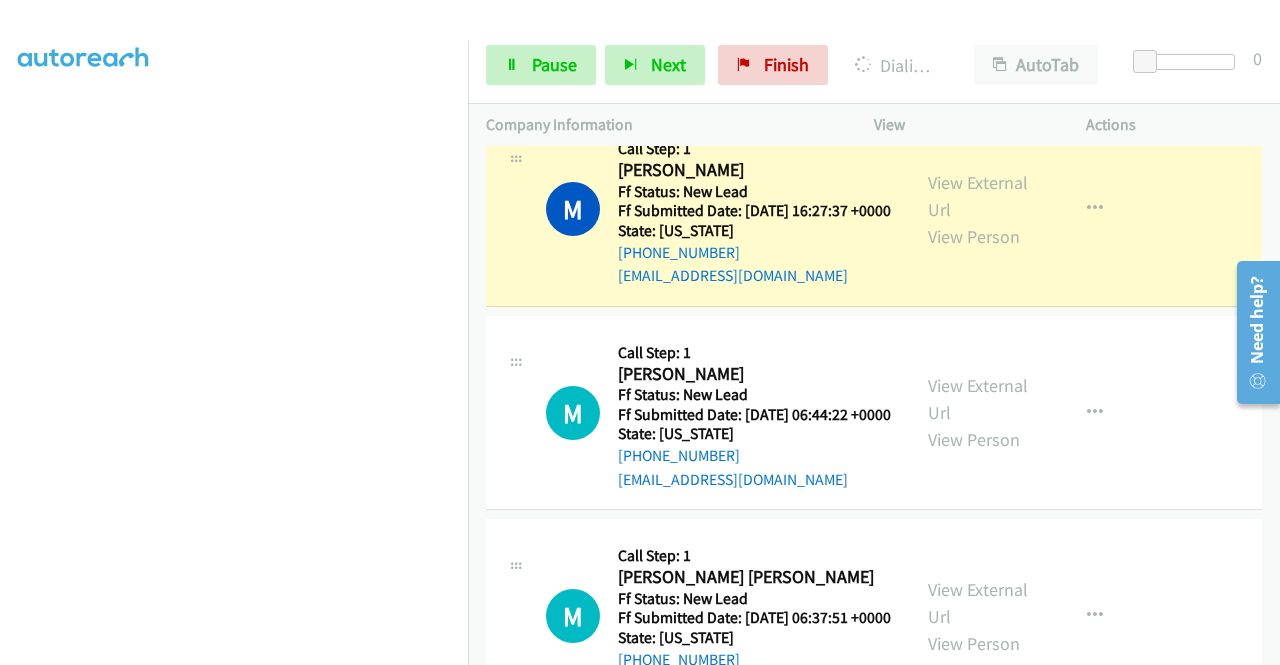 scroll, scrollTop: 0, scrollLeft: 0, axis: both 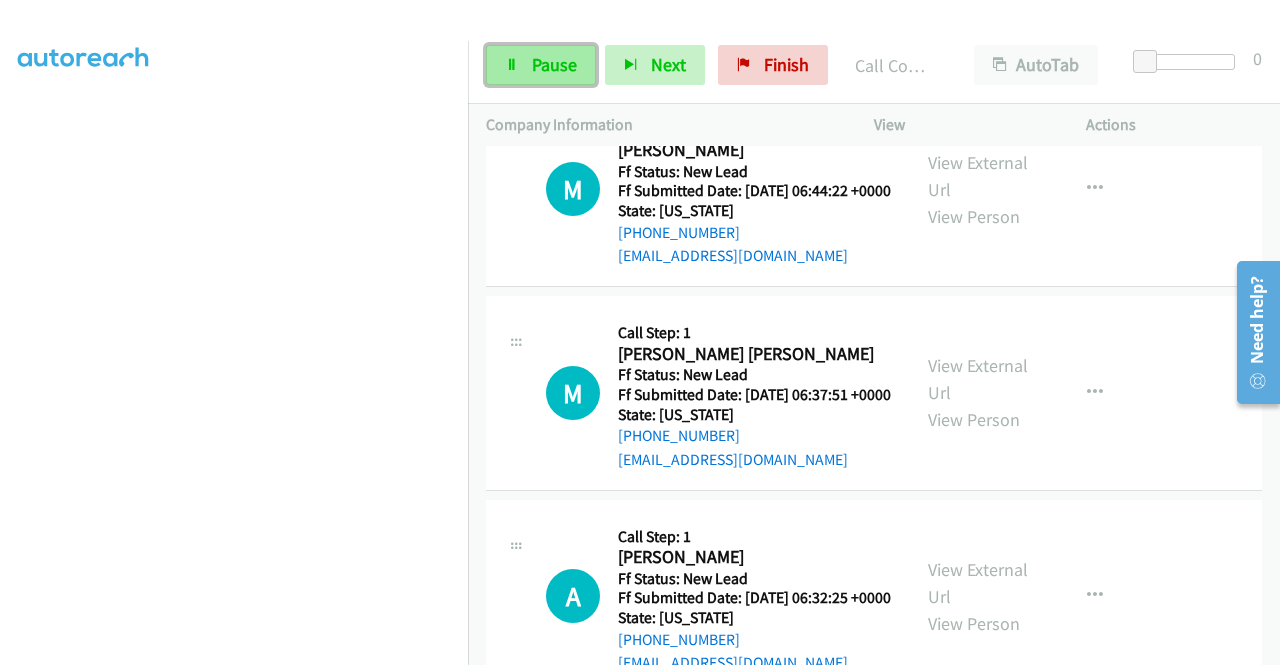 click on "Pause" at bounding box center [541, 65] 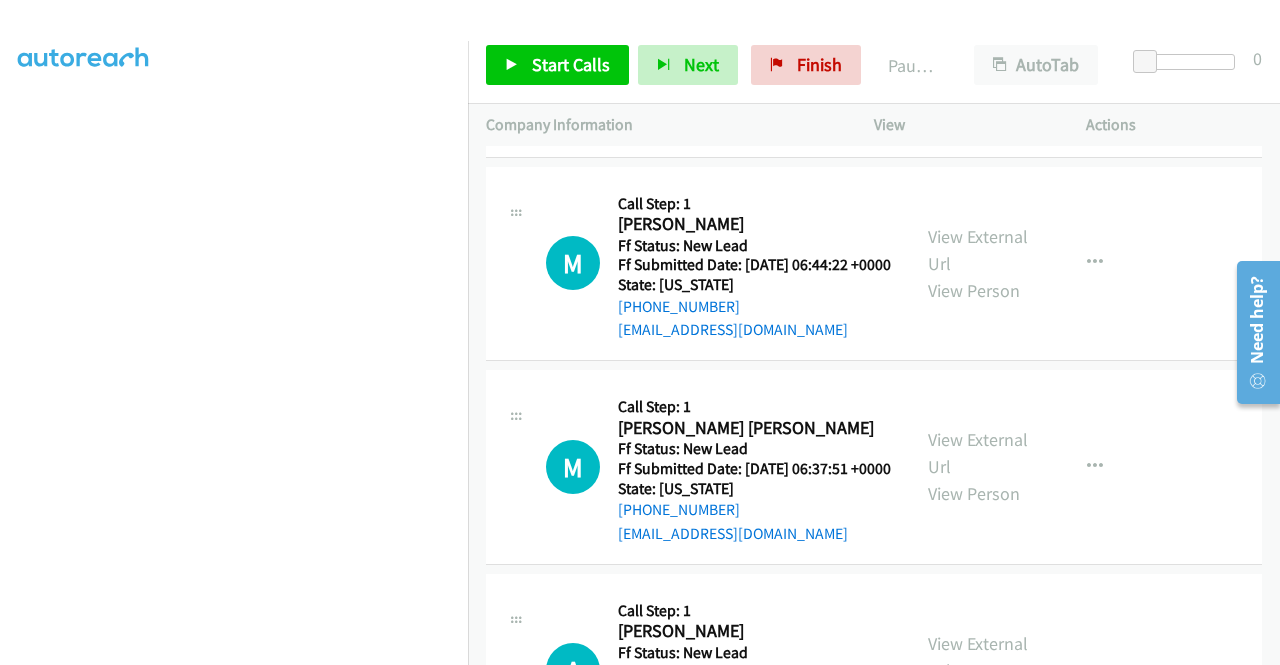 scroll, scrollTop: 1938, scrollLeft: 0, axis: vertical 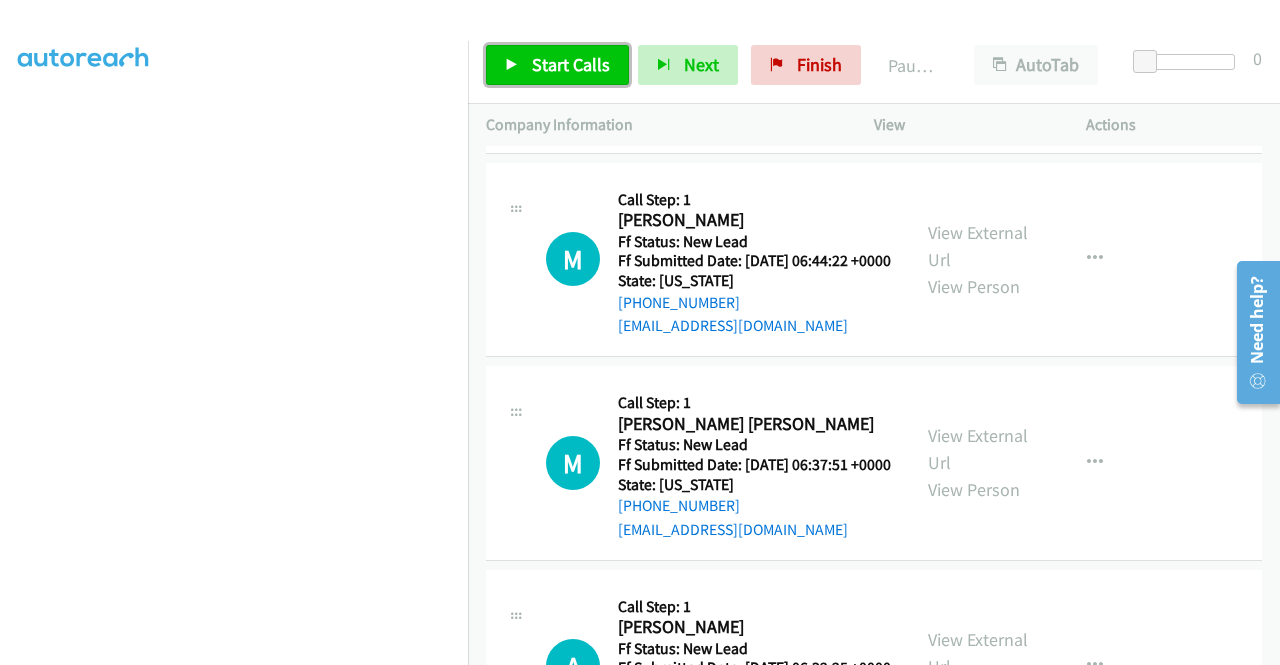 click on "Start Calls" at bounding box center [557, 65] 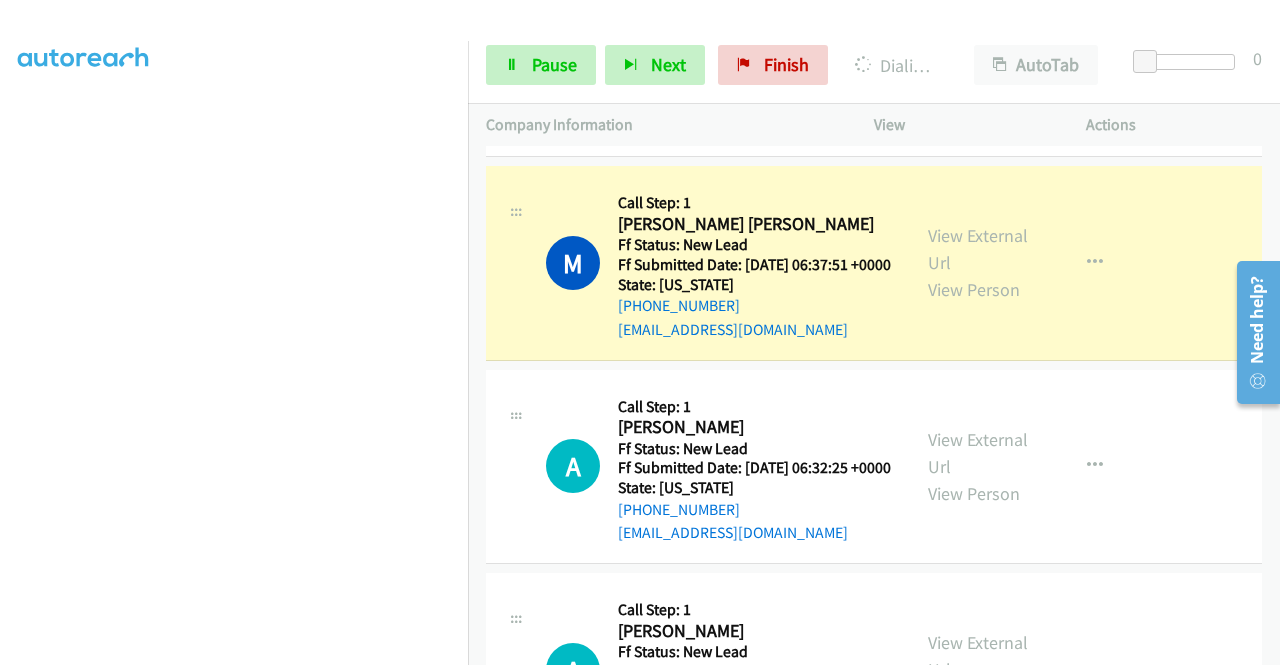 scroll, scrollTop: 2312, scrollLeft: 0, axis: vertical 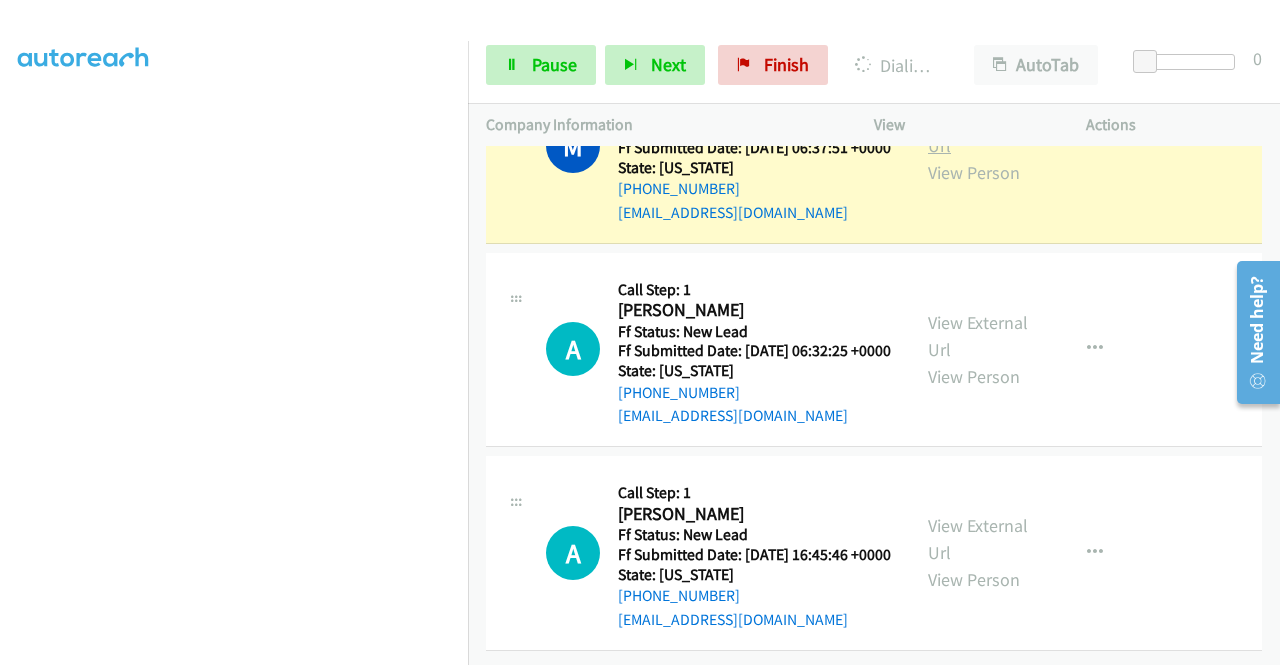 click on "View External Url" at bounding box center [978, 132] 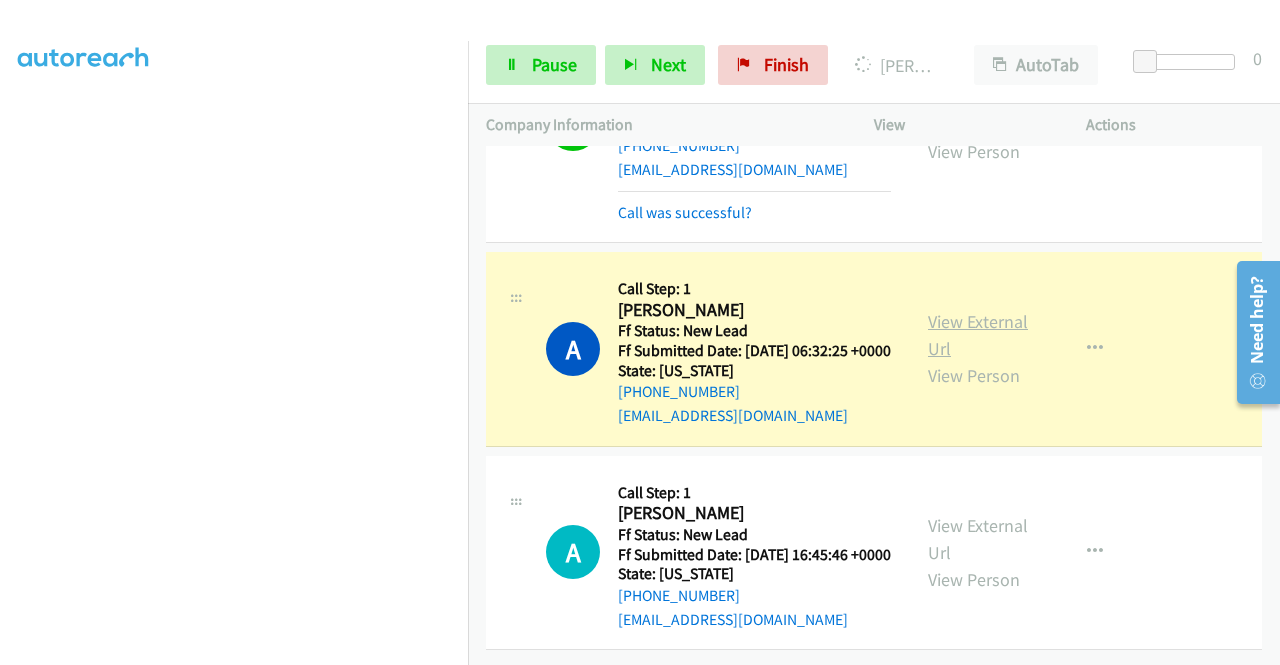 click on "View External Url" at bounding box center [978, 335] 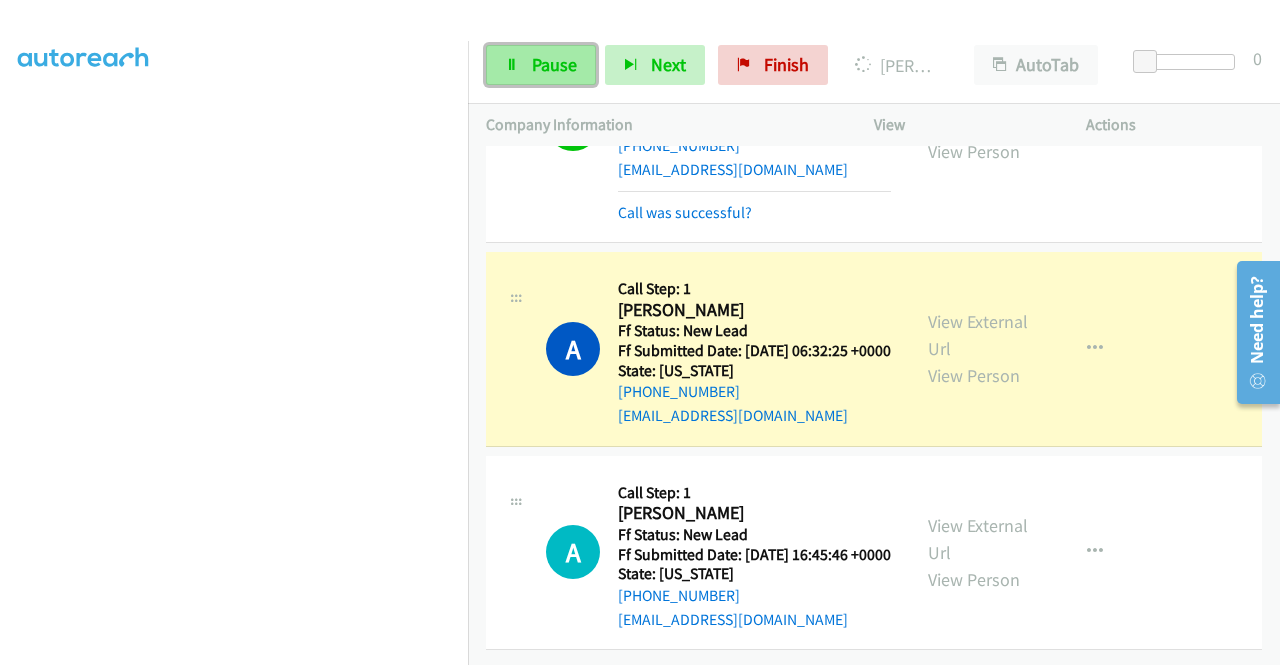 click on "Pause" at bounding box center (554, 64) 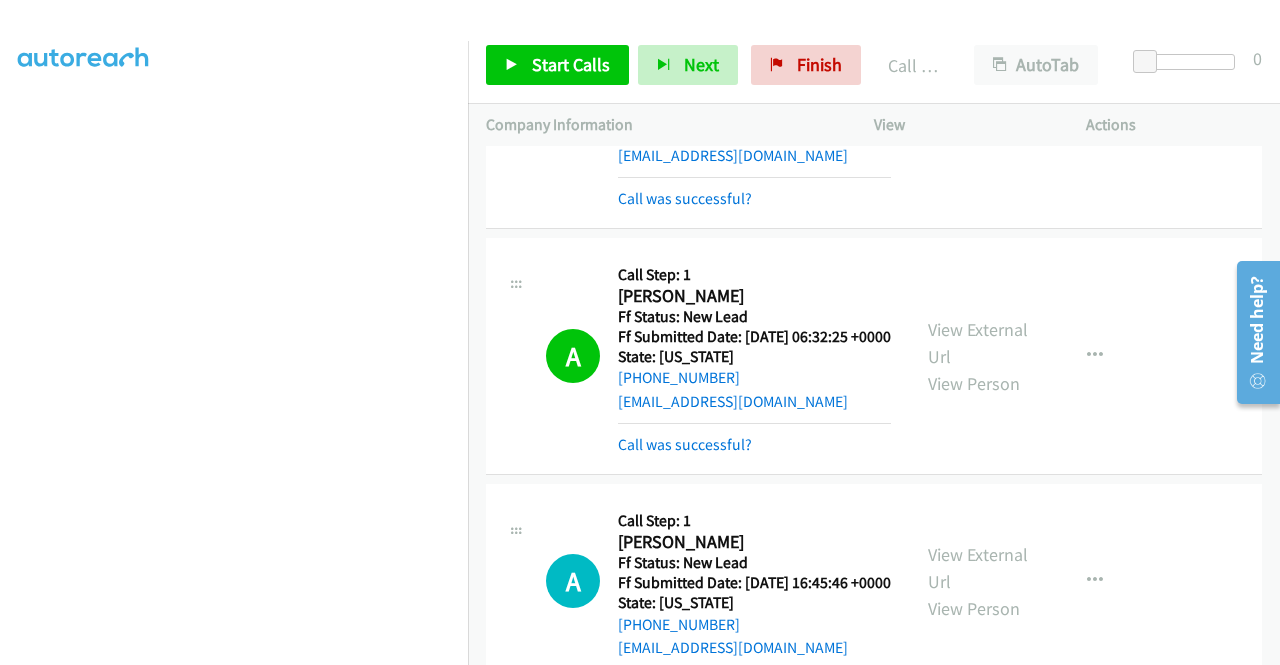scroll, scrollTop: 2560, scrollLeft: 0, axis: vertical 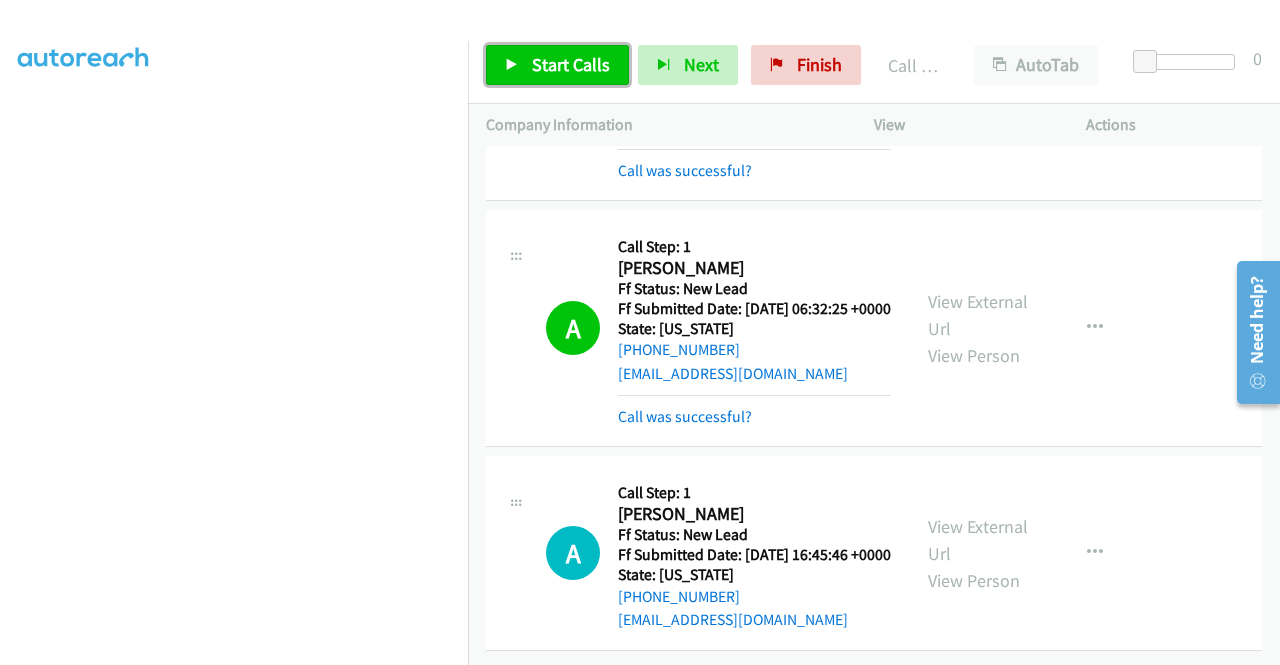 click on "Start Calls" at bounding box center [571, 64] 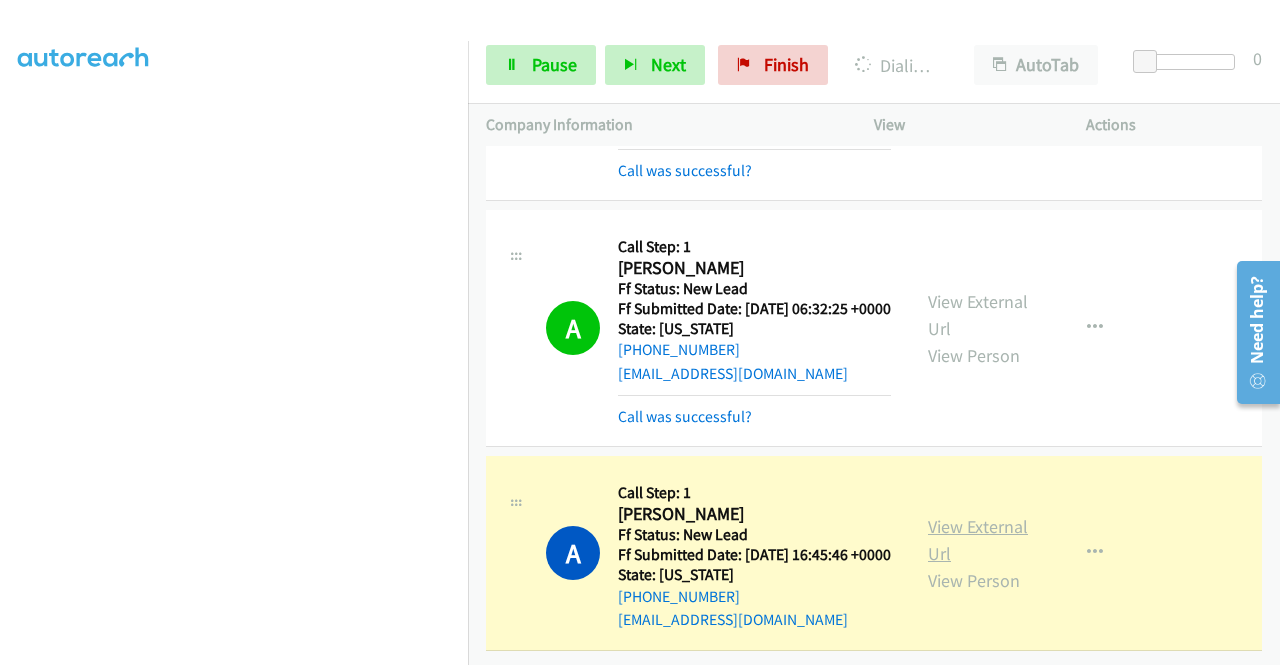 click on "View External Url" at bounding box center (978, 540) 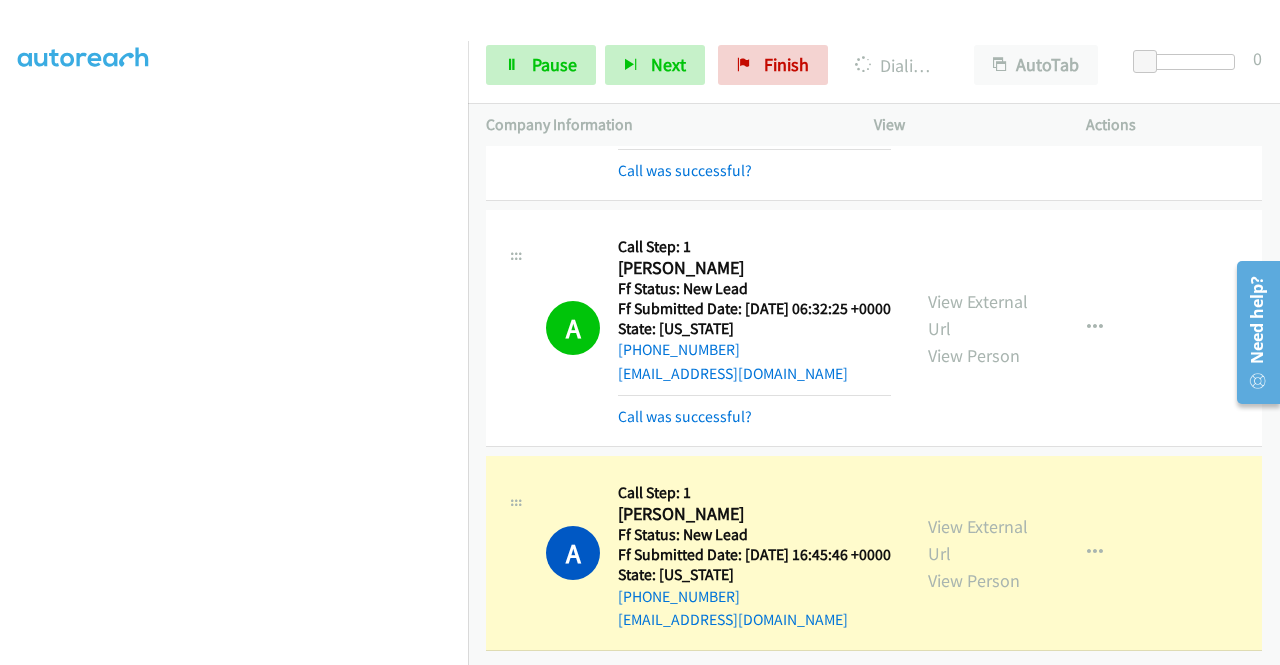 scroll, scrollTop: 0, scrollLeft: 0, axis: both 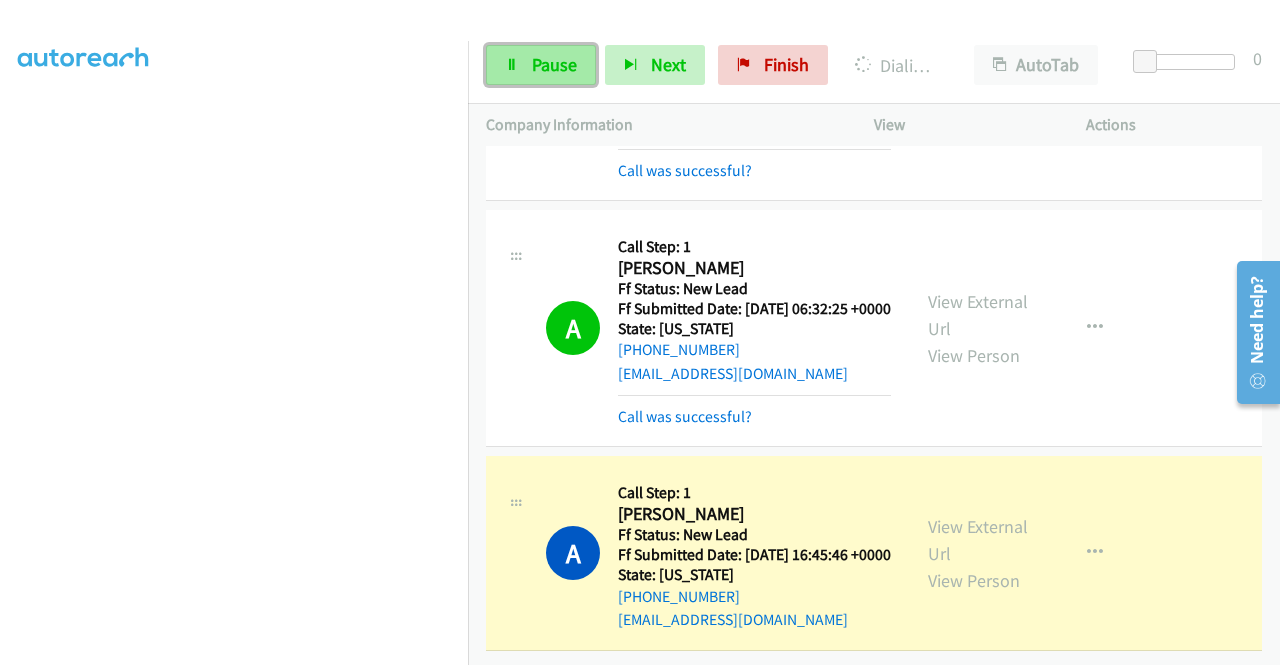 click on "Pause" at bounding box center [554, 64] 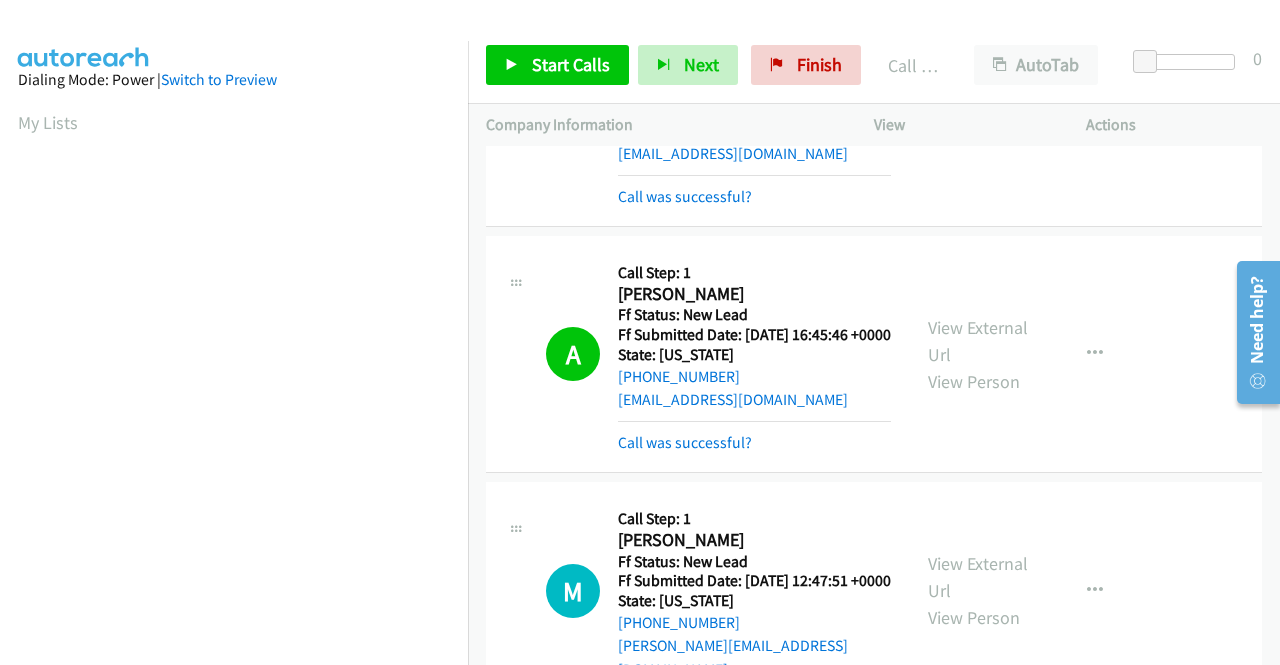 scroll, scrollTop: 456, scrollLeft: 0, axis: vertical 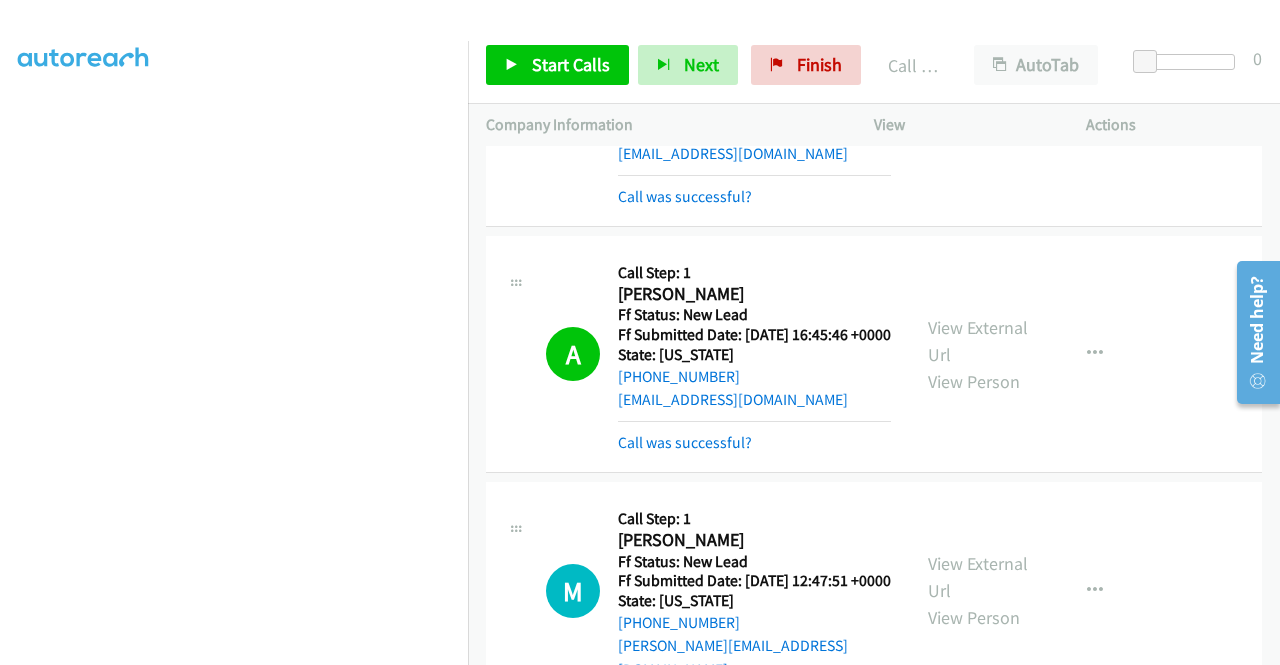 click on "A
Callback Scheduled
Call Step: 1
[PERSON_NAME]
America/New_York
Ff Status: New Lead
Ff Submitted Date: [DATE] 16:45:46 +0000
State: [US_STATE]
[PHONE_NUMBER]
[EMAIL_ADDRESS][DOMAIN_NAME]
Call was successful?
View External Url
View Person
View External Url
Email
Schedule/Manage Callback
Skip Call
Add to do not call list" at bounding box center [874, 354] 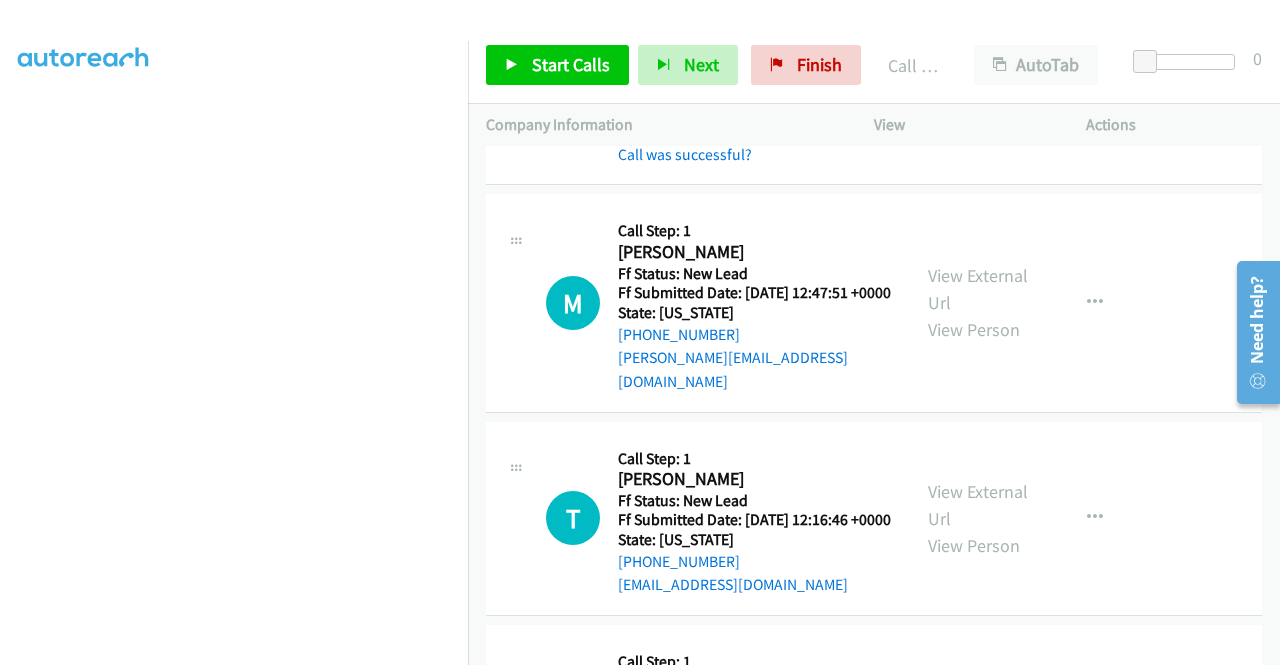 click on "Call was successful?" at bounding box center (754, 155) 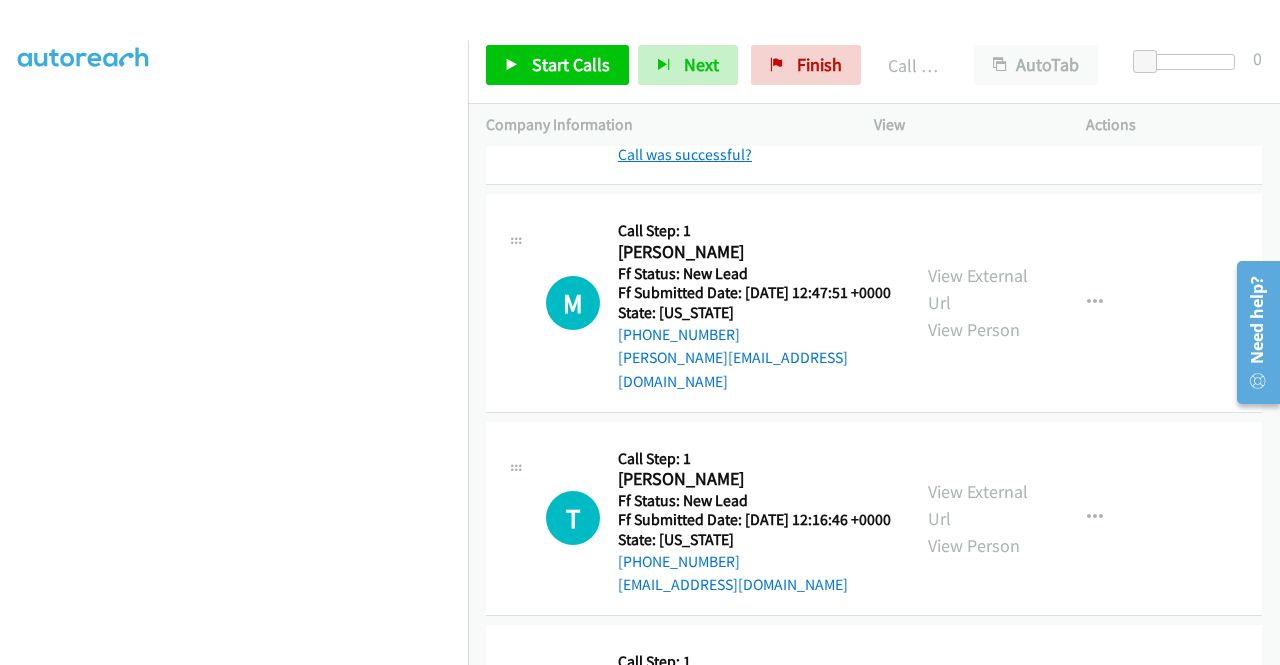 click on "Call was successful?" at bounding box center (685, 154) 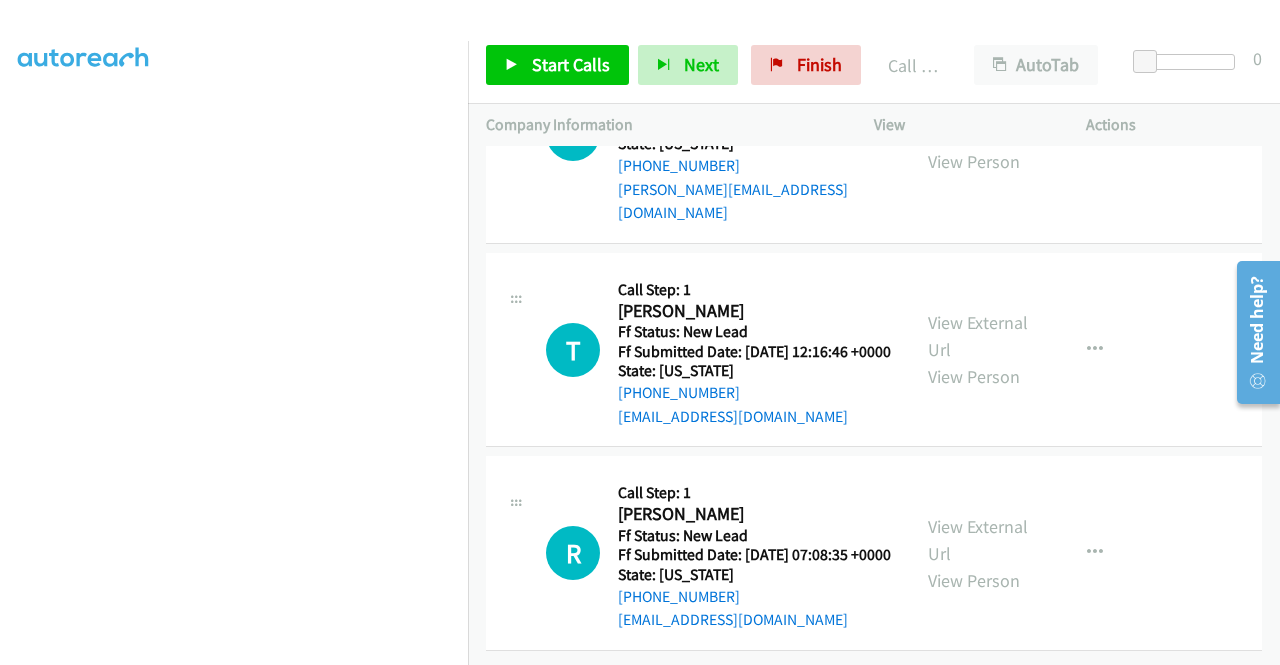scroll, scrollTop: 2984, scrollLeft: 0, axis: vertical 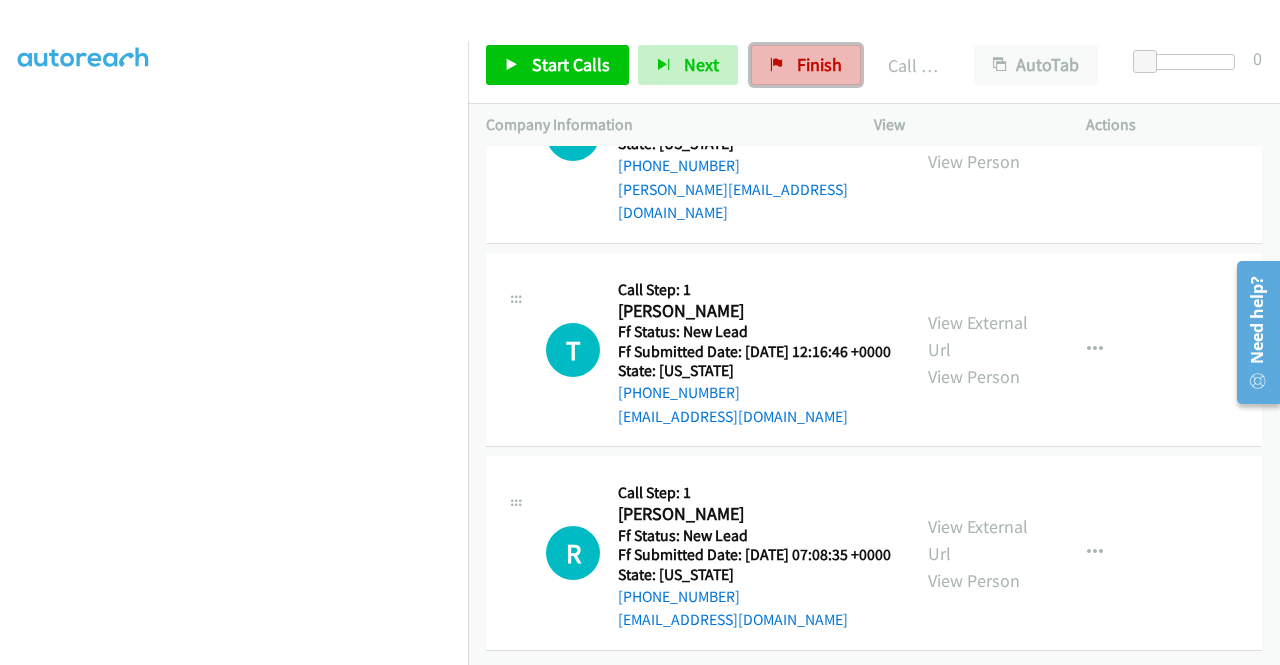 click on "Finish" at bounding box center [819, 64] 